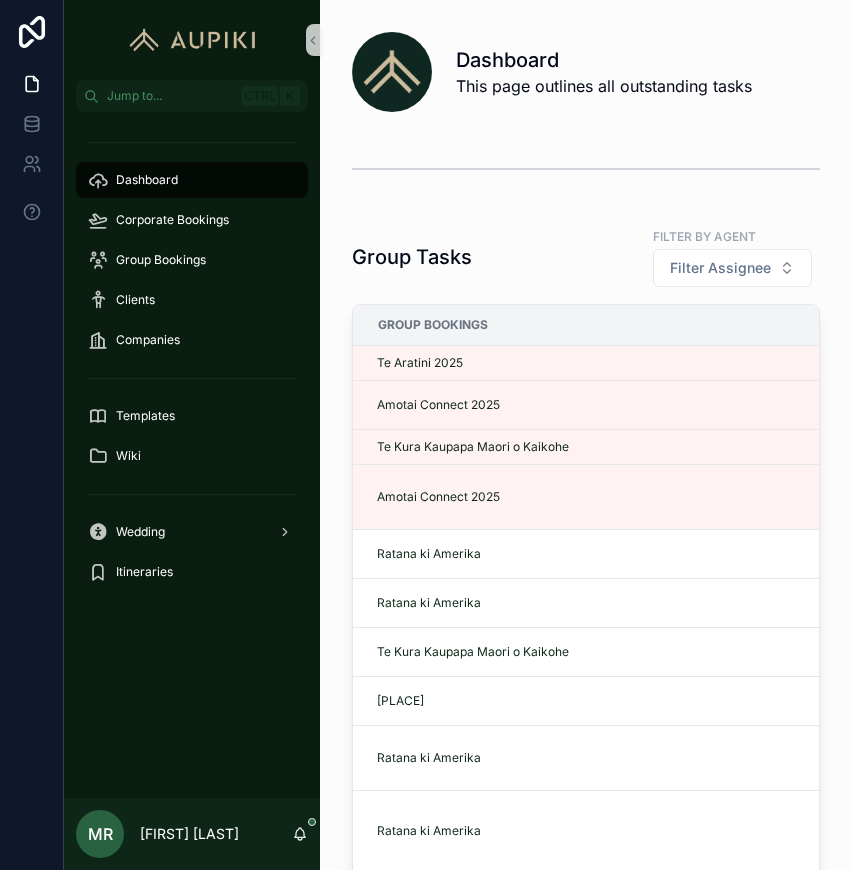 scroll, scrollTop: 0, scrollLeft: 0, axis: both 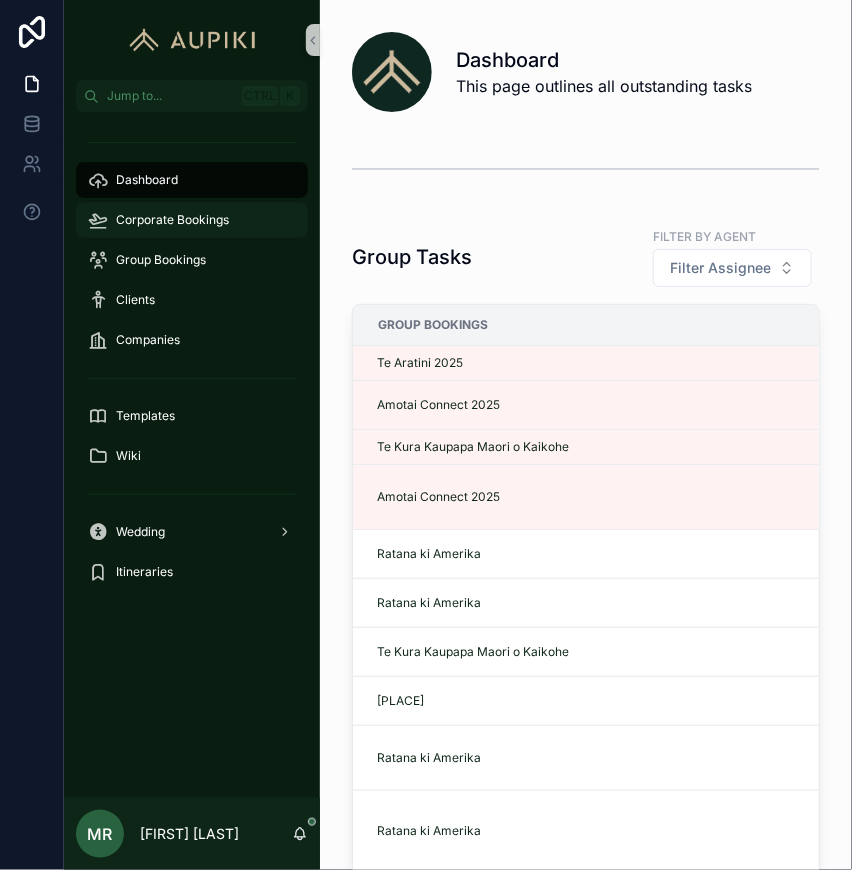 click on "Corporate Bookings" at bounding box center (172, 220) 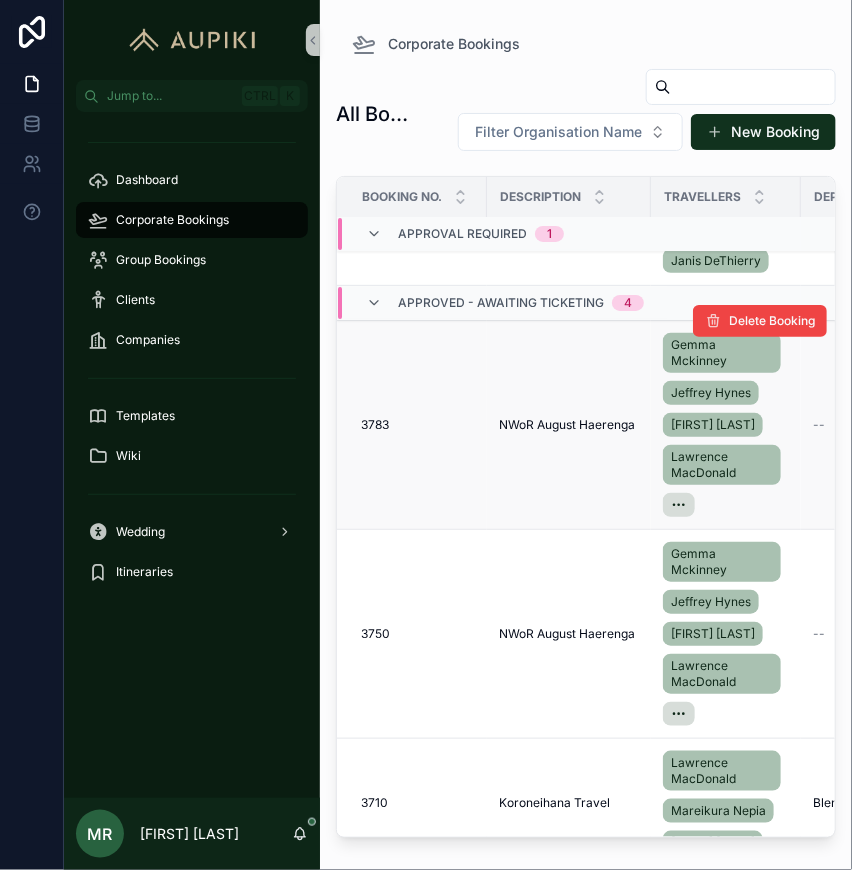 scroll, scrollTop: 83, scrollLeft: 0, axis: vertical 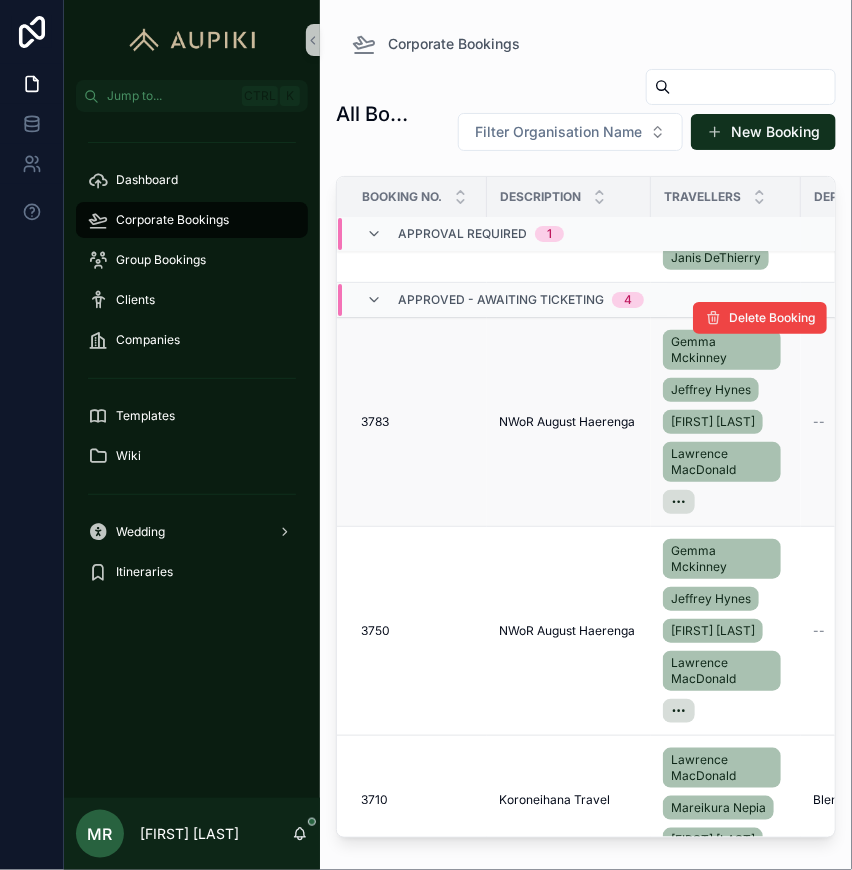click on "NWoR August Haerenga" at bounding box center [567, 422] 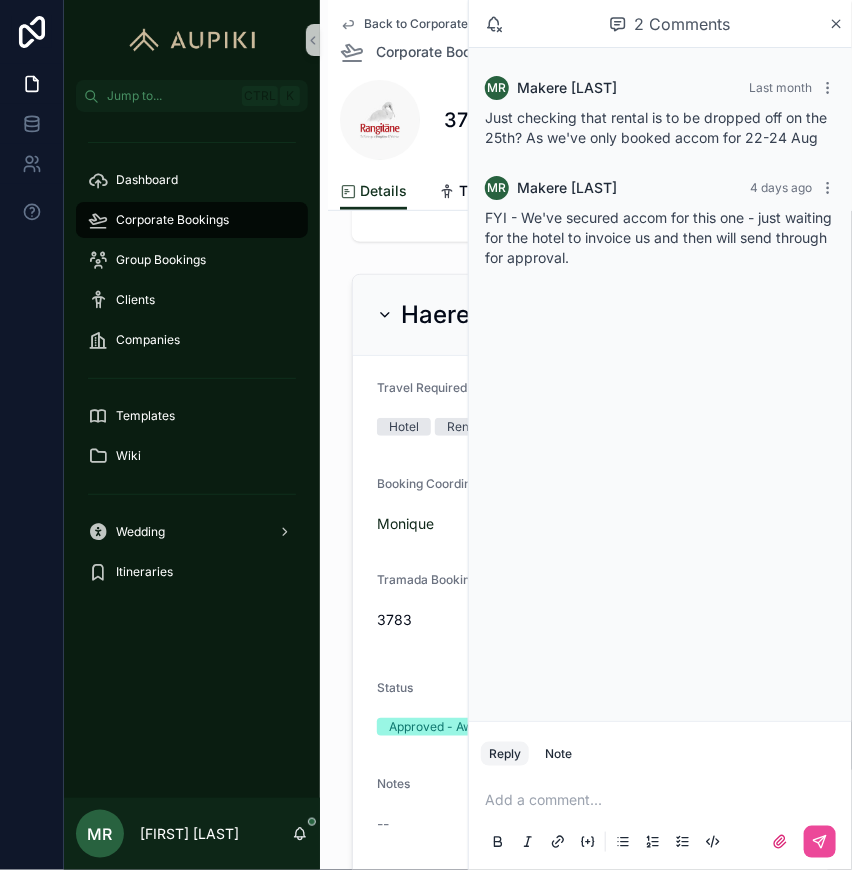 scroll, scrollTop: 158, scrollLeft: 0, axis: vertical 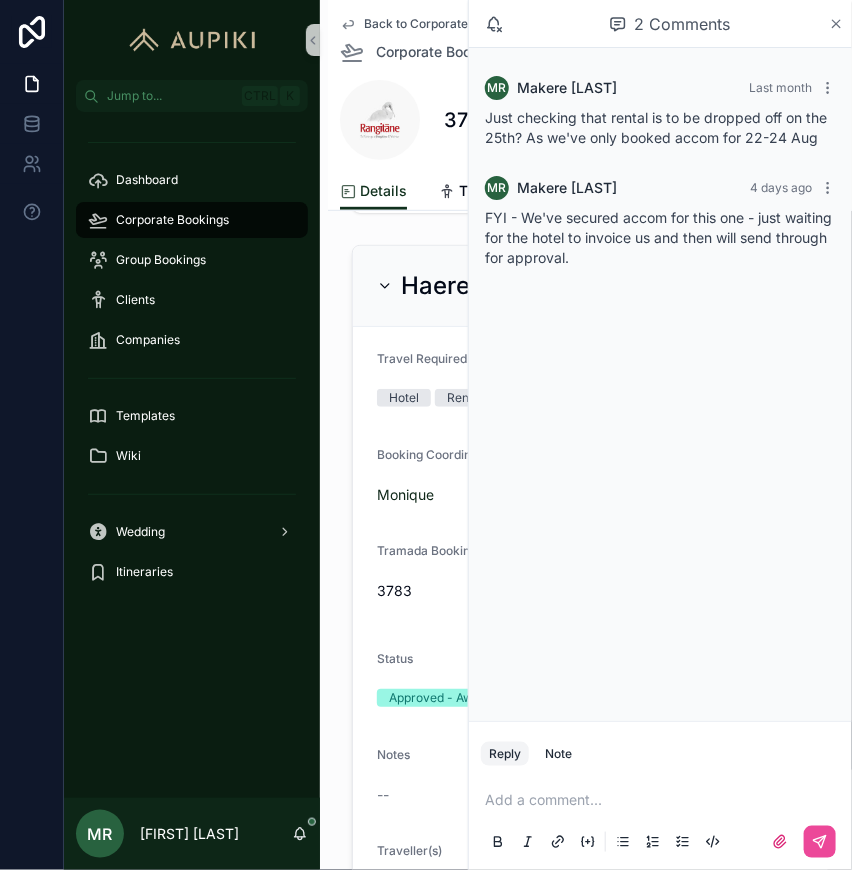 click 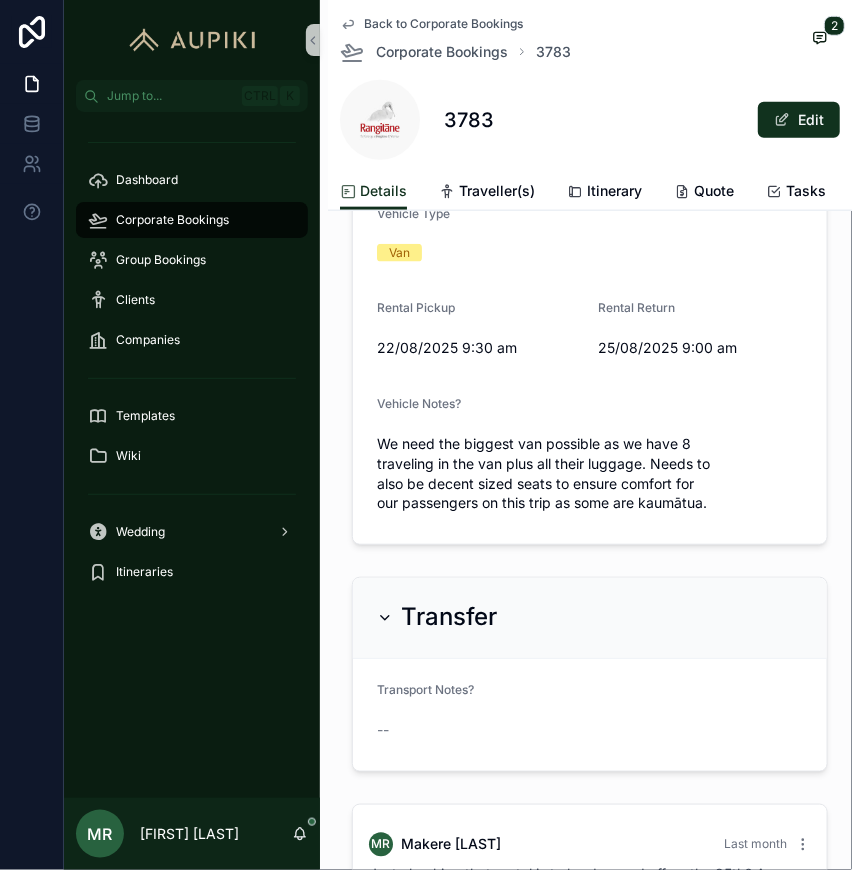 scroll, scrollTop: 2380, scrollLeft: 0, axis: vertical 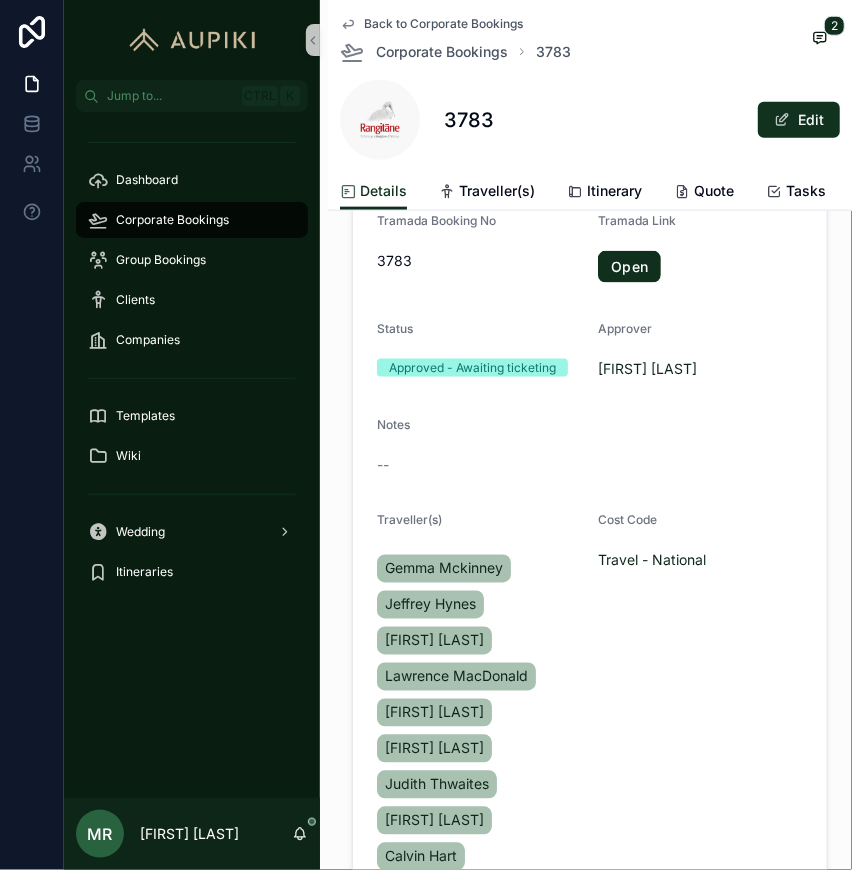 click on "Back to Corporate Bookings Corporate Bookings 3783 2 3783 Edit Details Details Traveller(s) Itinerary Quote Tasks" at bounding box center (590, 105) 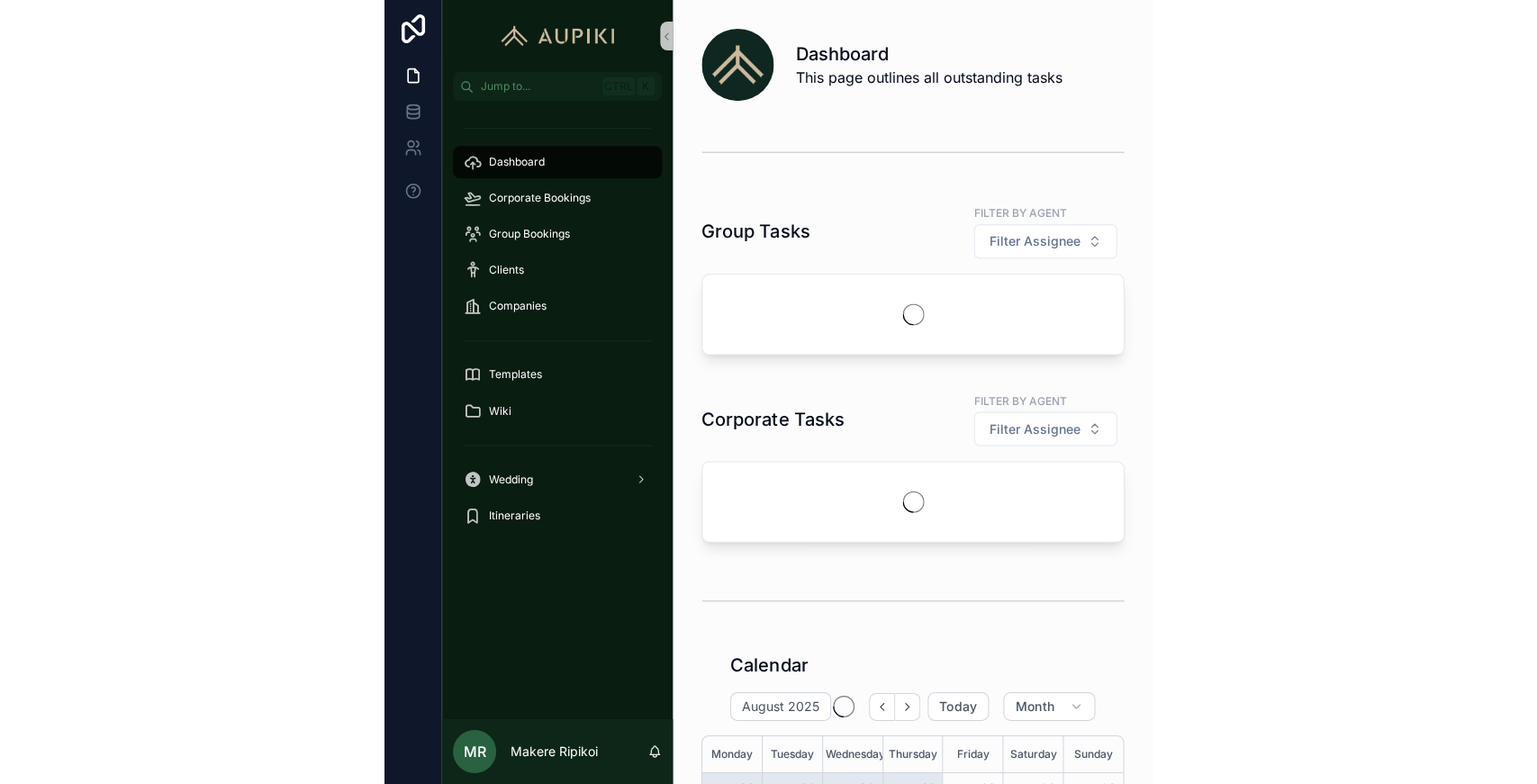 scroll, scrollTop: 0, scrollLeft: 0, axis: both 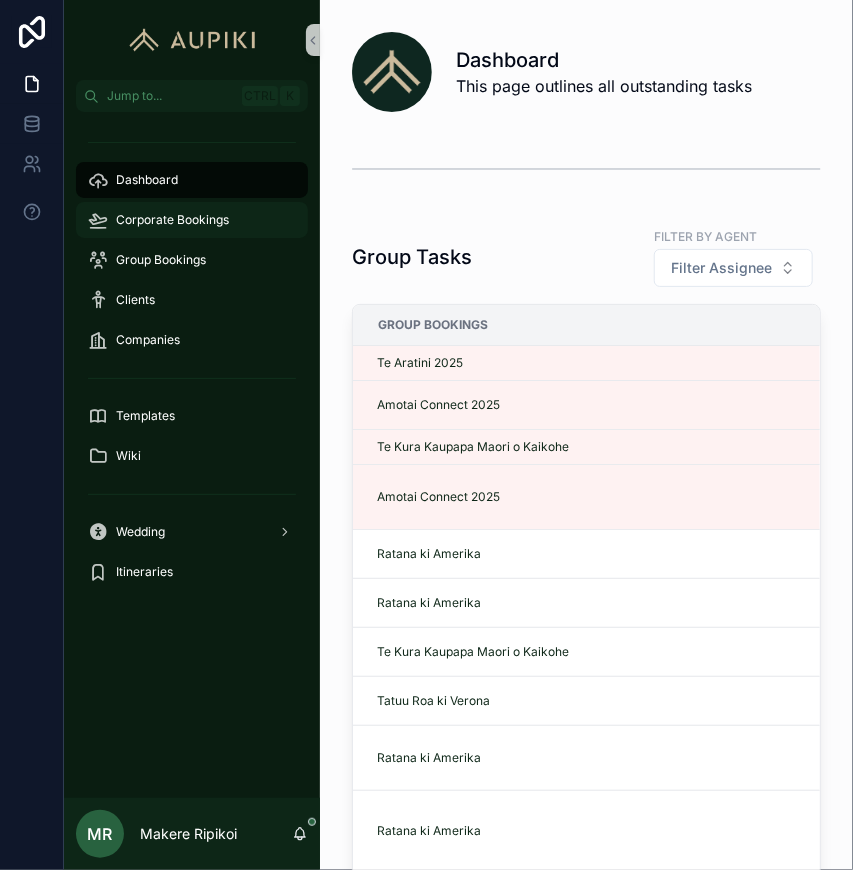 click on "Corporate Bookings" at bounding box center (172, 220) 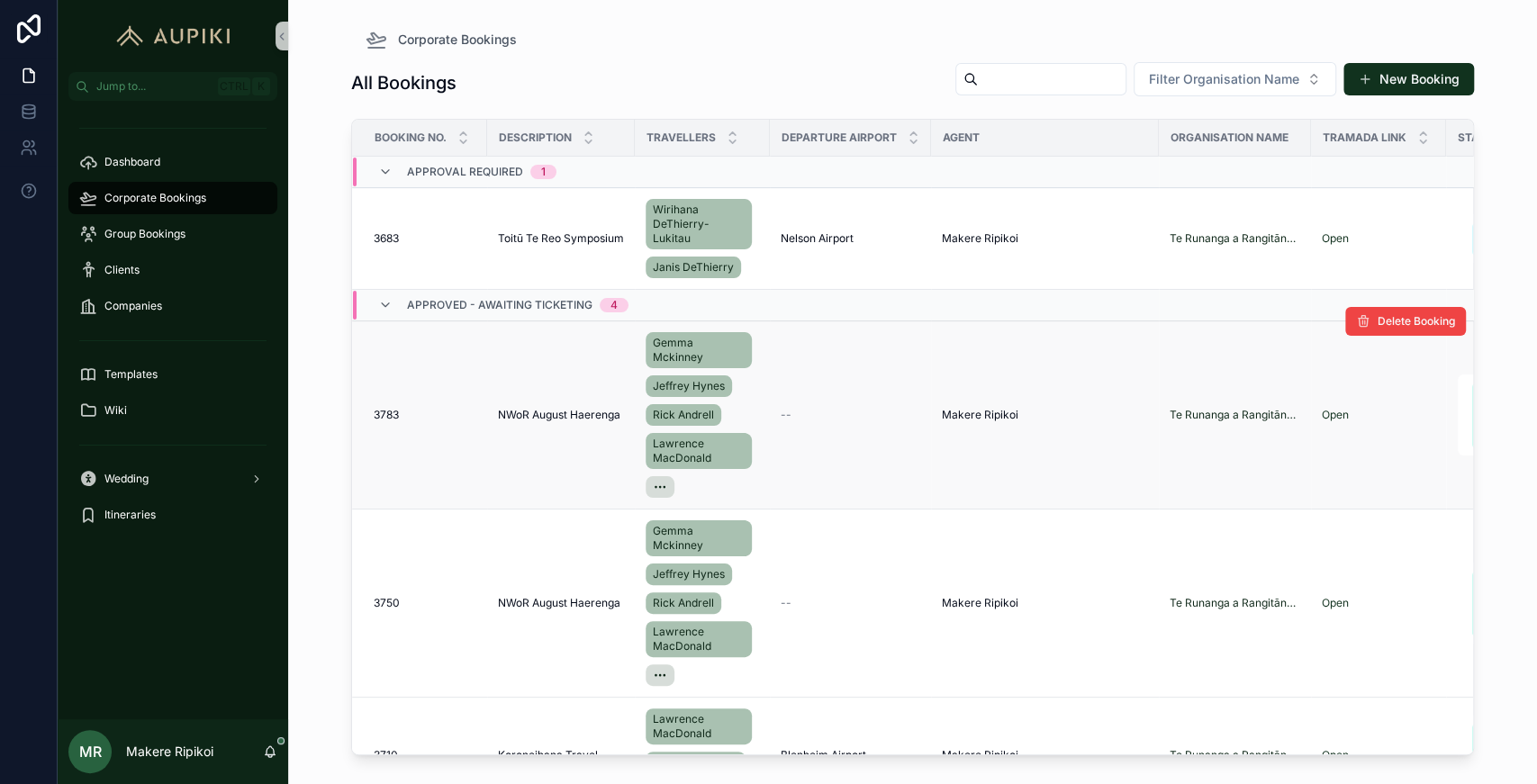 click on "NWoR August Haerenga NWoR August Haerenga" at bounding box center (561, 415) 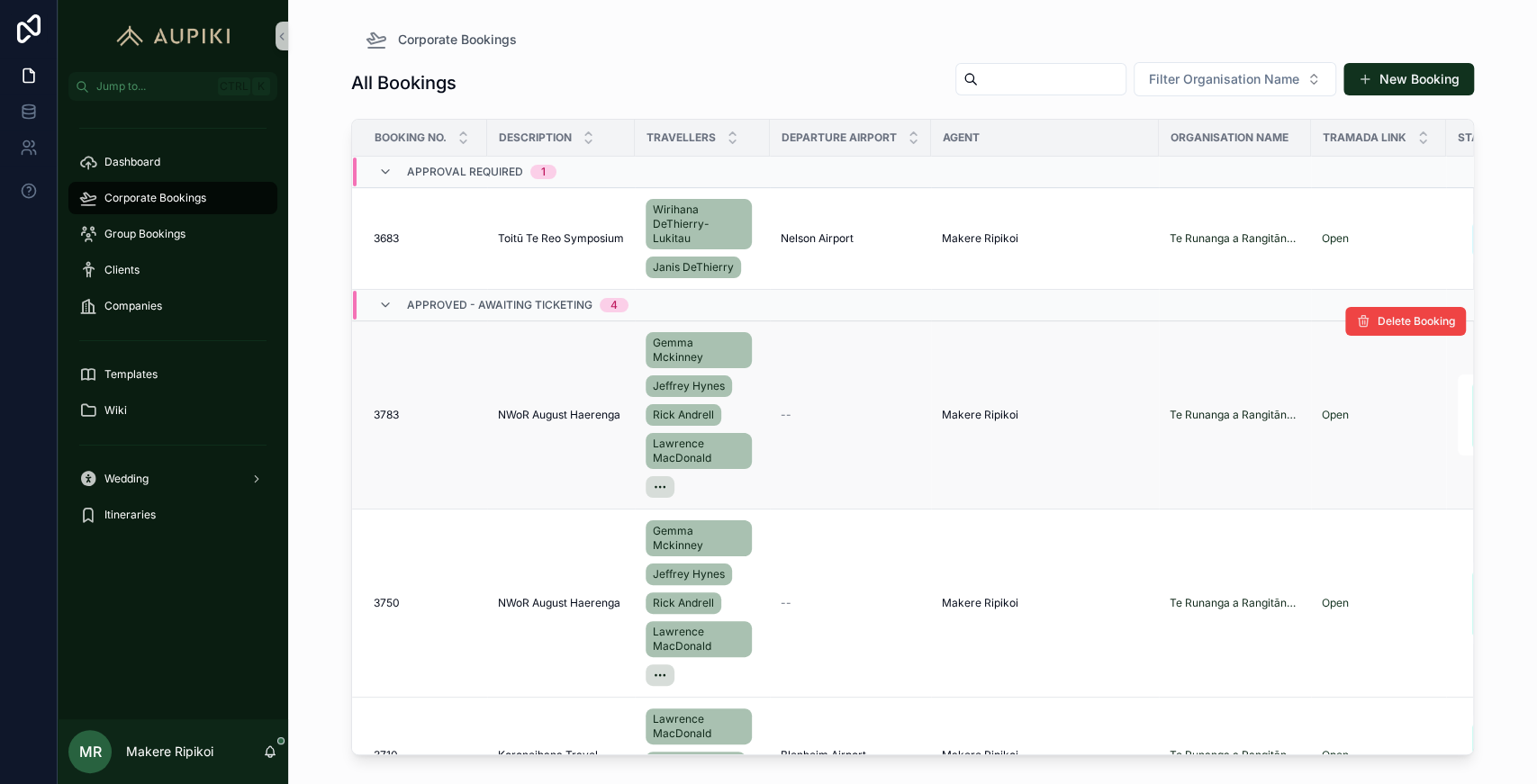 drag, startPoint x: 563, startPoint y: 375, endPoint x: 569, endPoint y: 389, distance: 15.231546 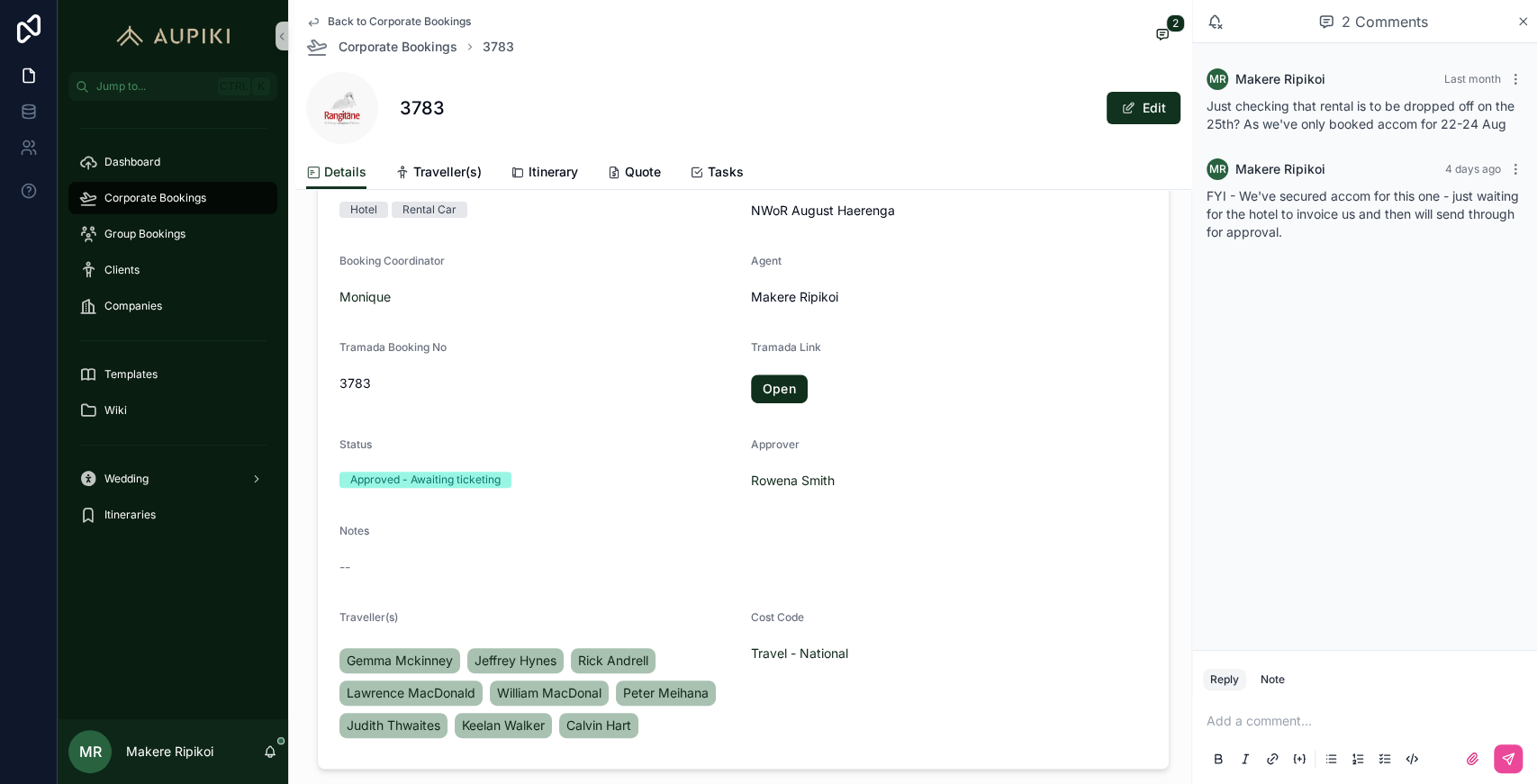 scroll, scrollTop: 0, scrollLeft: 0, axis: both 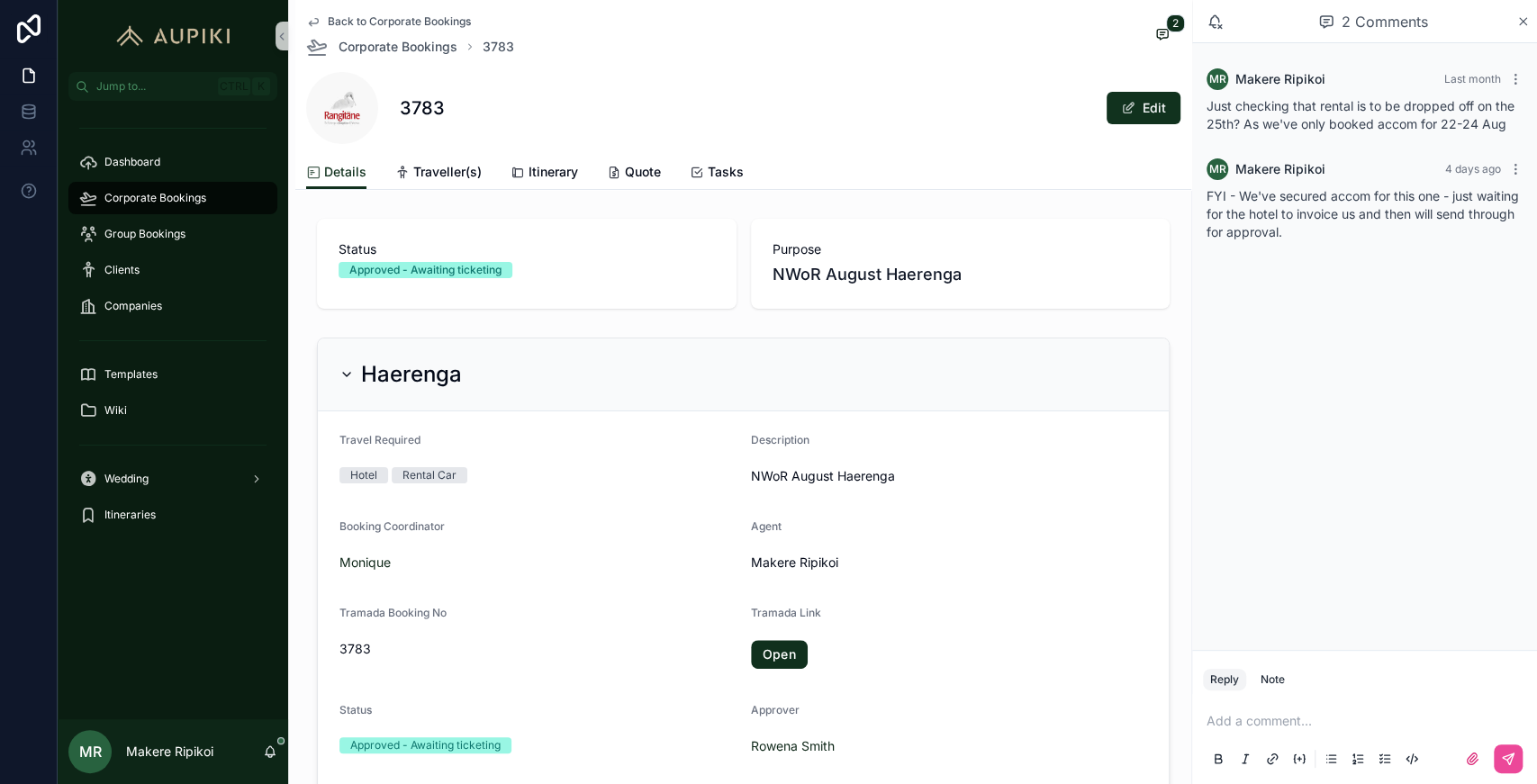 click on "Corporate Bookings" at bounding box center [155, 198] 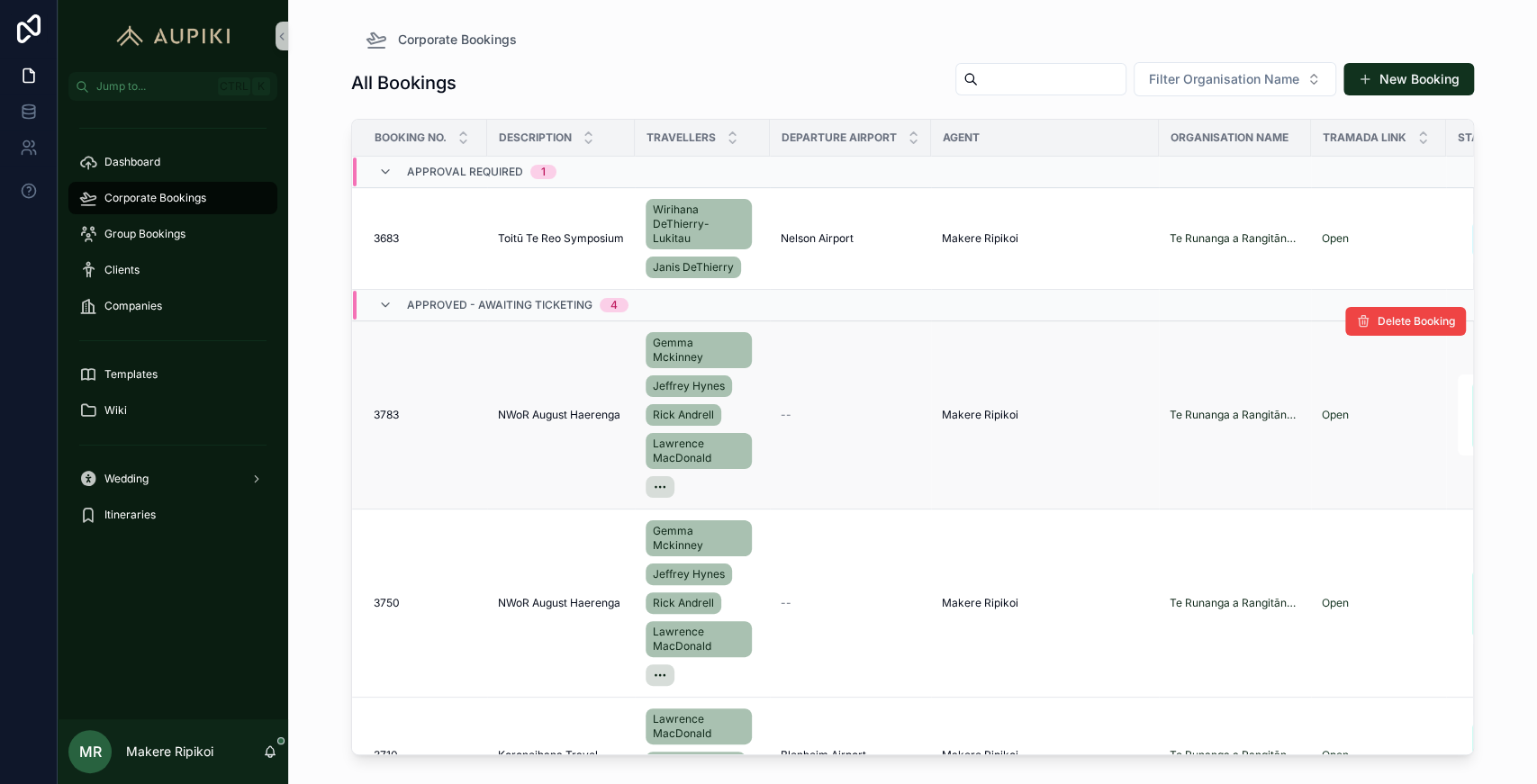 click on "NWoR August Haerenga NWoR August Haerenga" at bounding box center [561, 415] 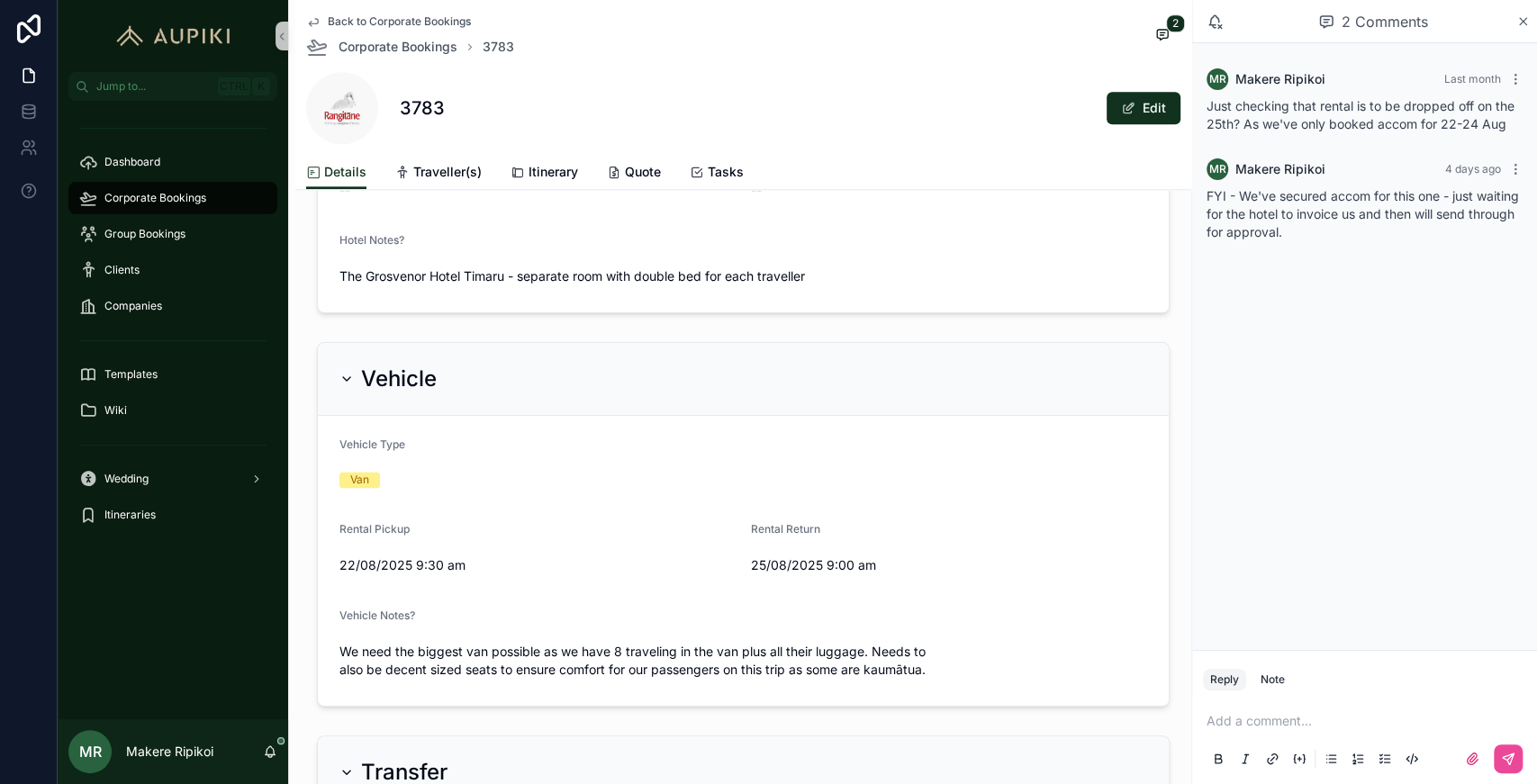 scroll, scrollTop: 1476, scrollLeft: 0, axis: vertical 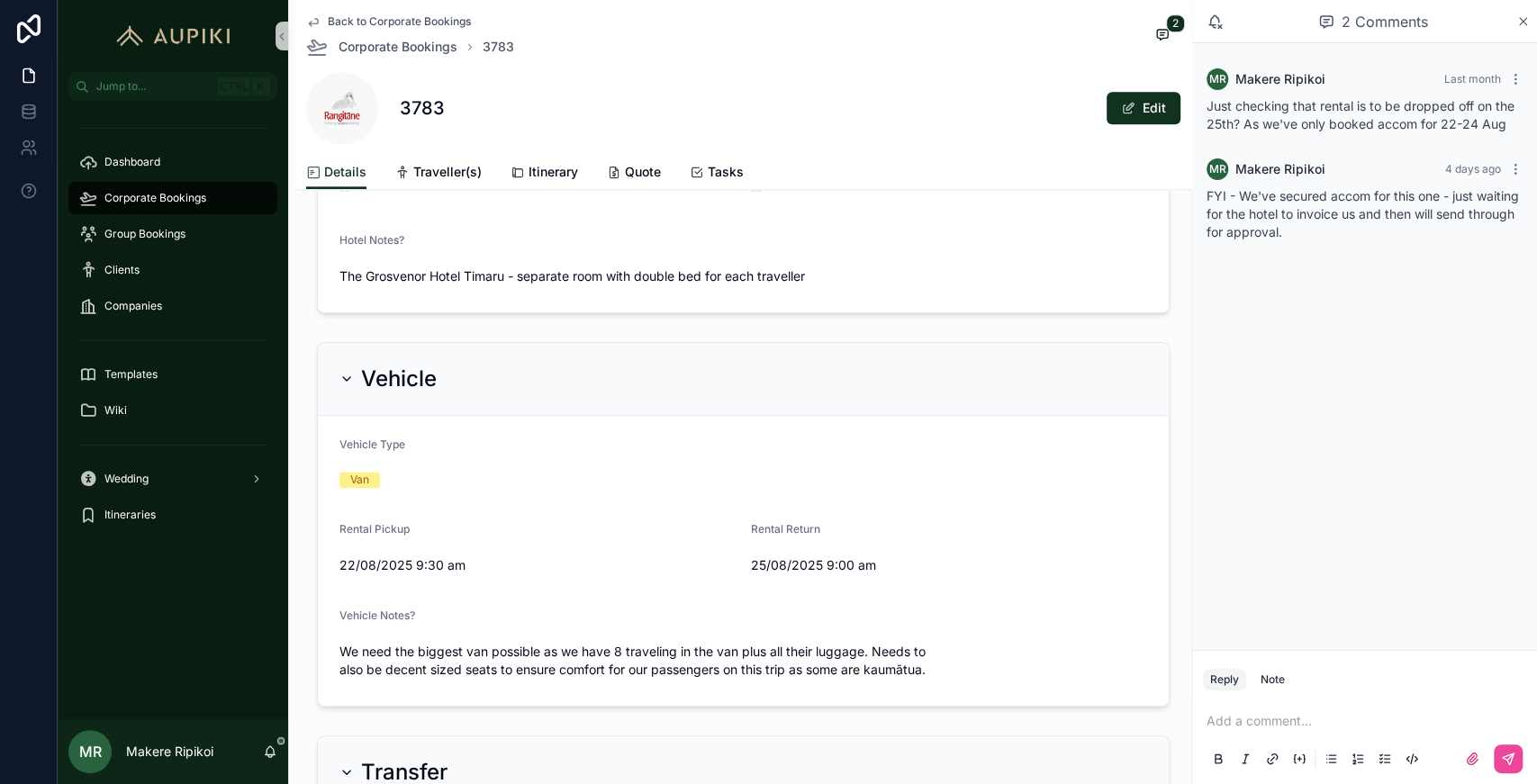 click on "Back to Corporate Bookings" at bounding box center [399, 22] 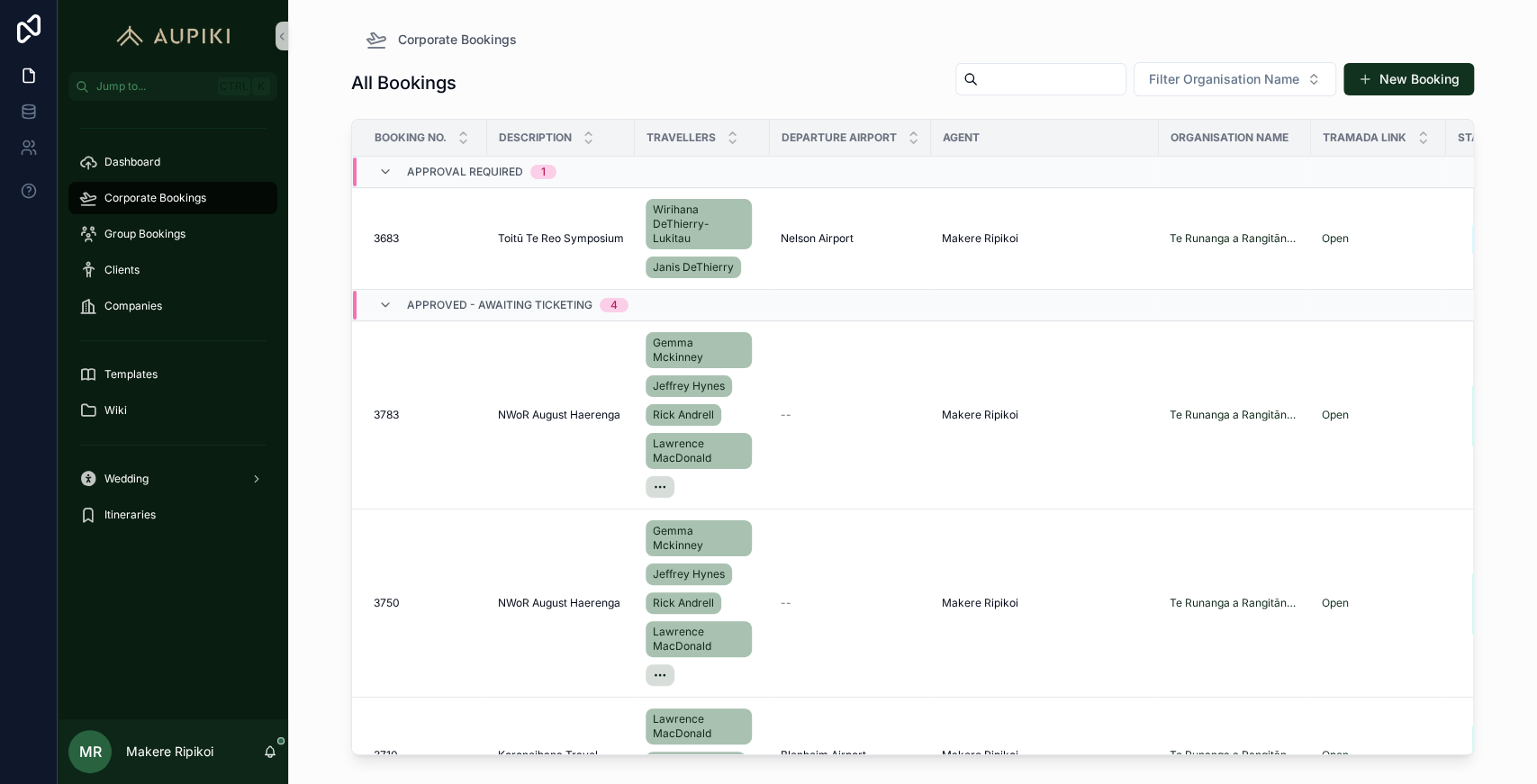 scroll, scrollTop: 0, scrollLeft: 0, axis: both 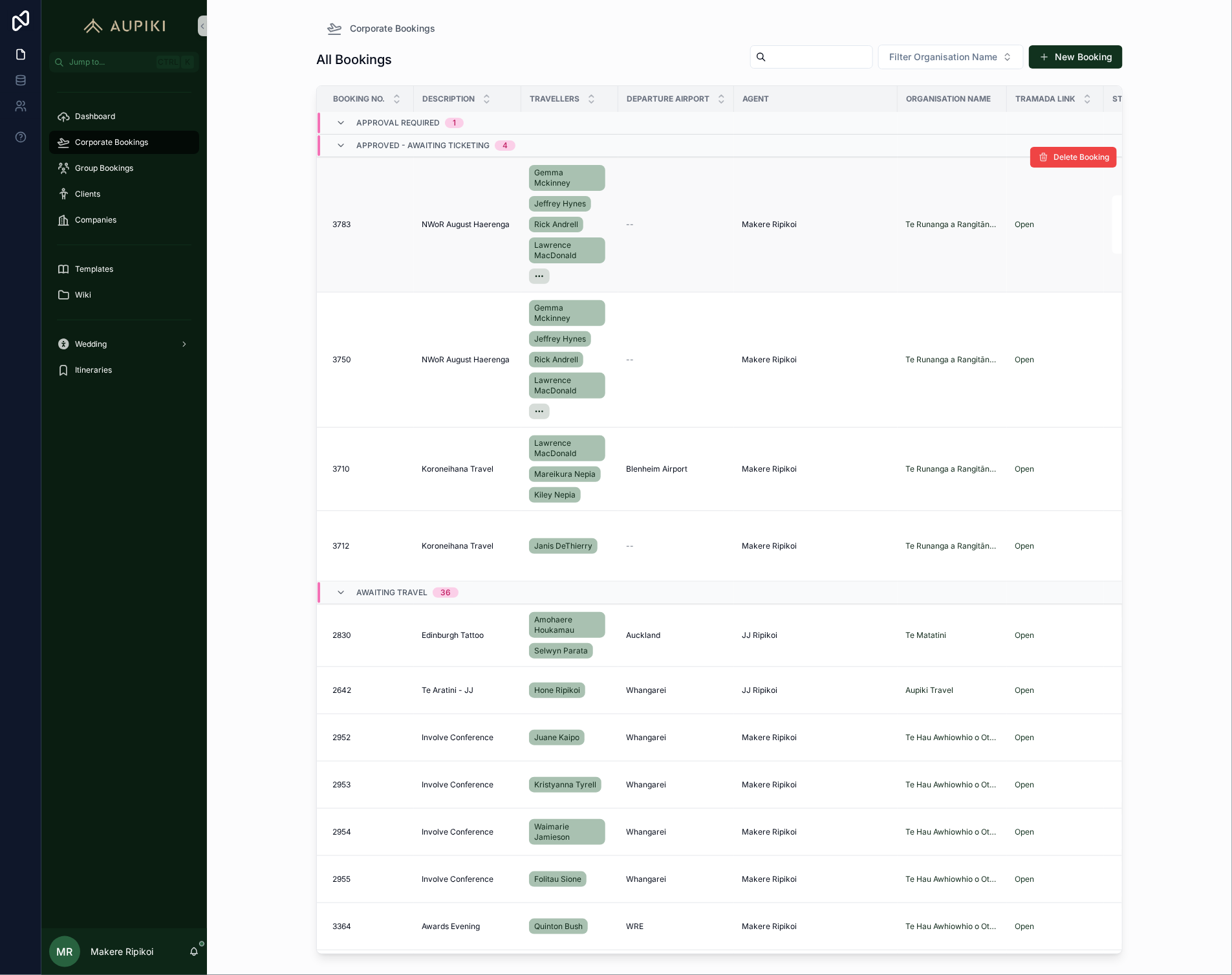 click on "NWoR August Haerenga" at bounding box center [466, 225] 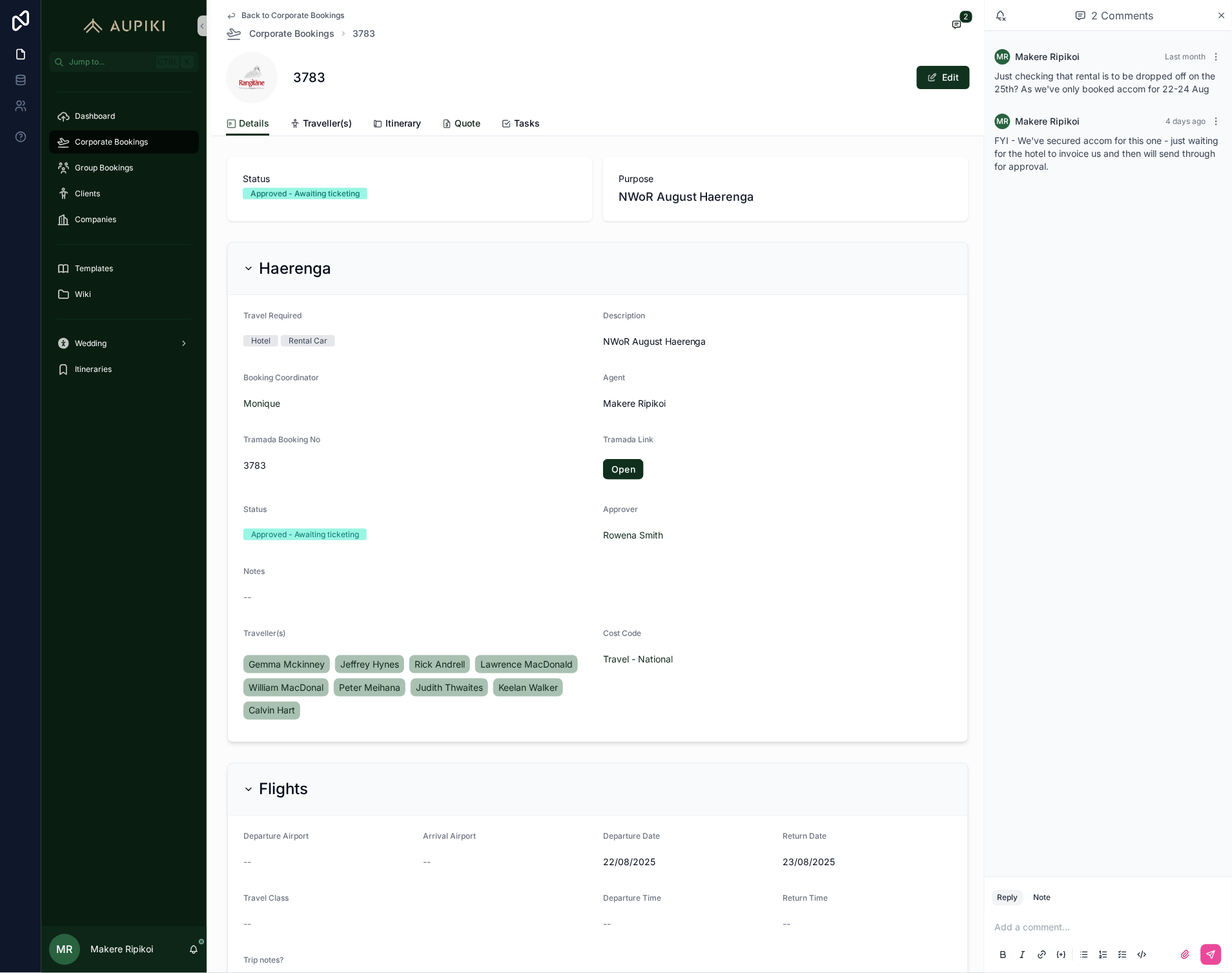 click on "Quote" at bounding box center [461, 125] 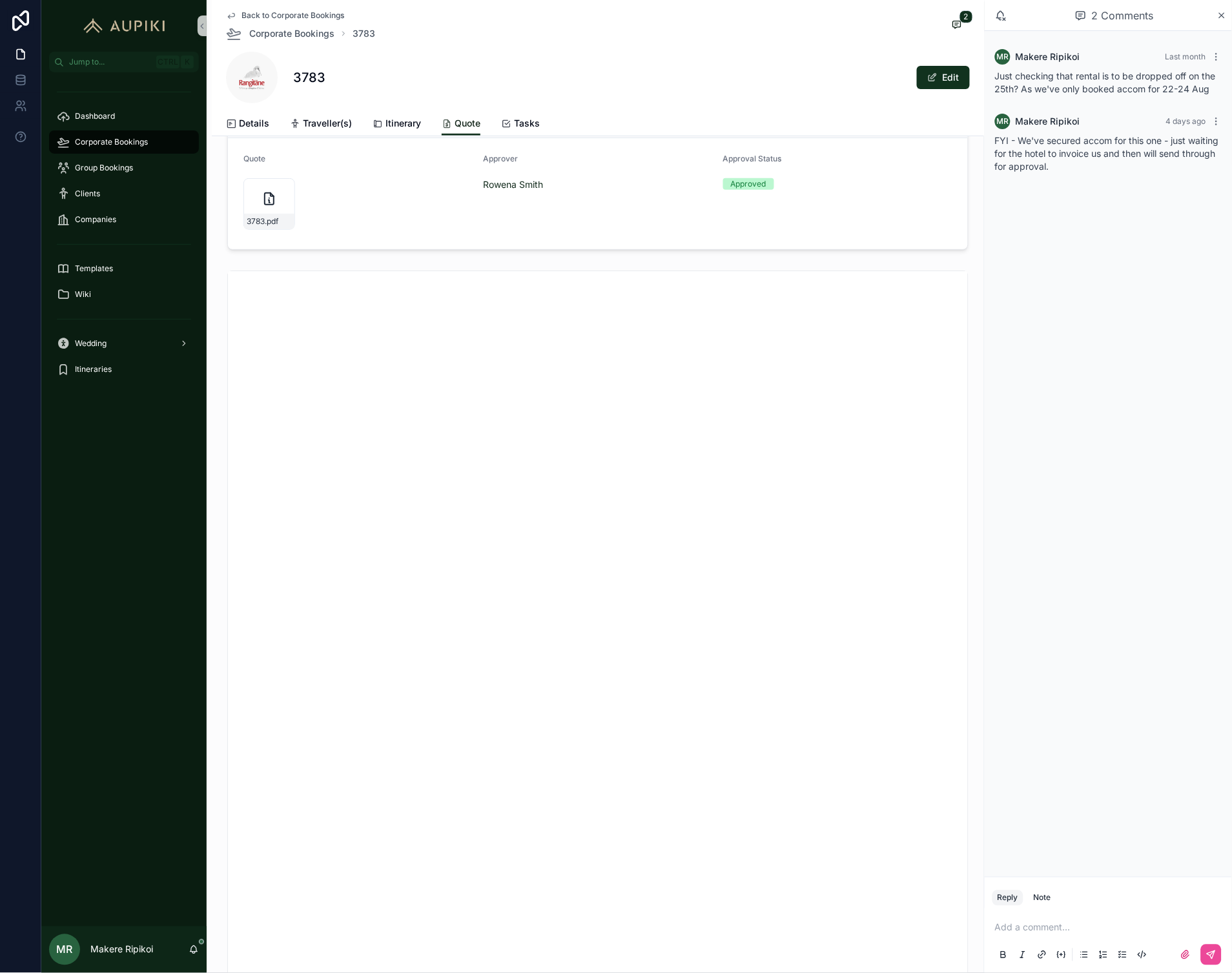 scroll, scrollTop: 0, scrollLeft: 0, axis: both 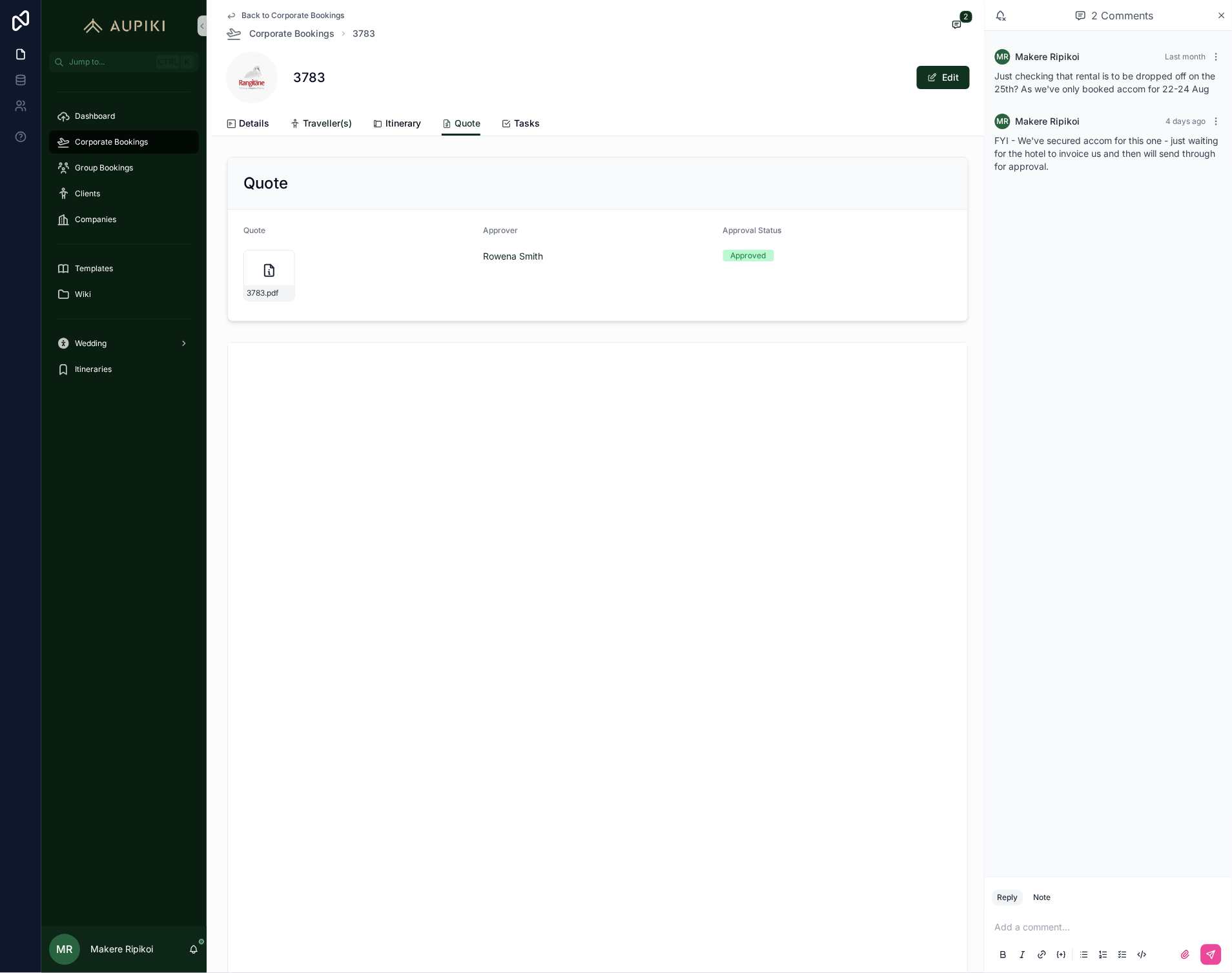 click on "Traveller(s)" at bounding box center (321, 125) 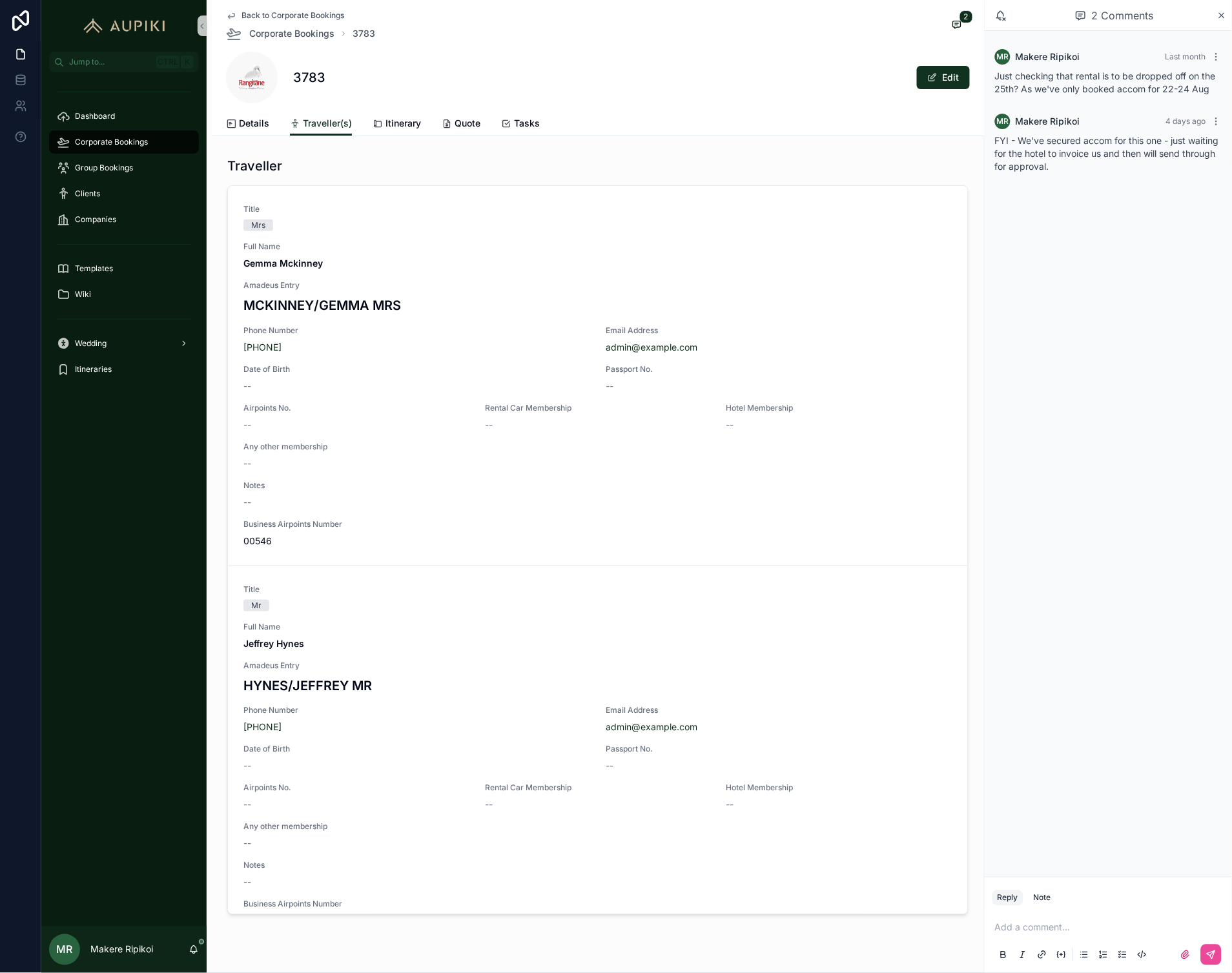 click on "Edit Traveller(s) Details Traveller(s) Itinerary Quote Tasks Traveller Title Mrs Full Name Gemma Mckinney Amadeus Entry MCKINNEY/GEMMA MRS Phone Number [PHONE] Email Address admin@example.com Date of Birth -- Passport No. -- Airpoints No. -- Rental Car Membership -- Hotel Membership -- Any other membership -- Notes -- Business Airpoints Number 00546 Title Mr Full Name Jeffrey Hynes Amadeus Entry HYNES/JEFFREY MR Phone Number [PHONE] Email Address admin@example.com Date of Birth -- Passport No. -- Airpoints No. -- Rental Car Membership -- Hotel Membership -- Any other membership -- Notes -- Business Airpoints Number 00546 Title Mr Full Name Rick Andrell Amadeus Entry ANDRELL/RICHARD MR Phone Number [PHONE] Email Address admin@example.com Date of Birth -- Passport No. -- Airpoints No. --" at bounding box center [595, 504] 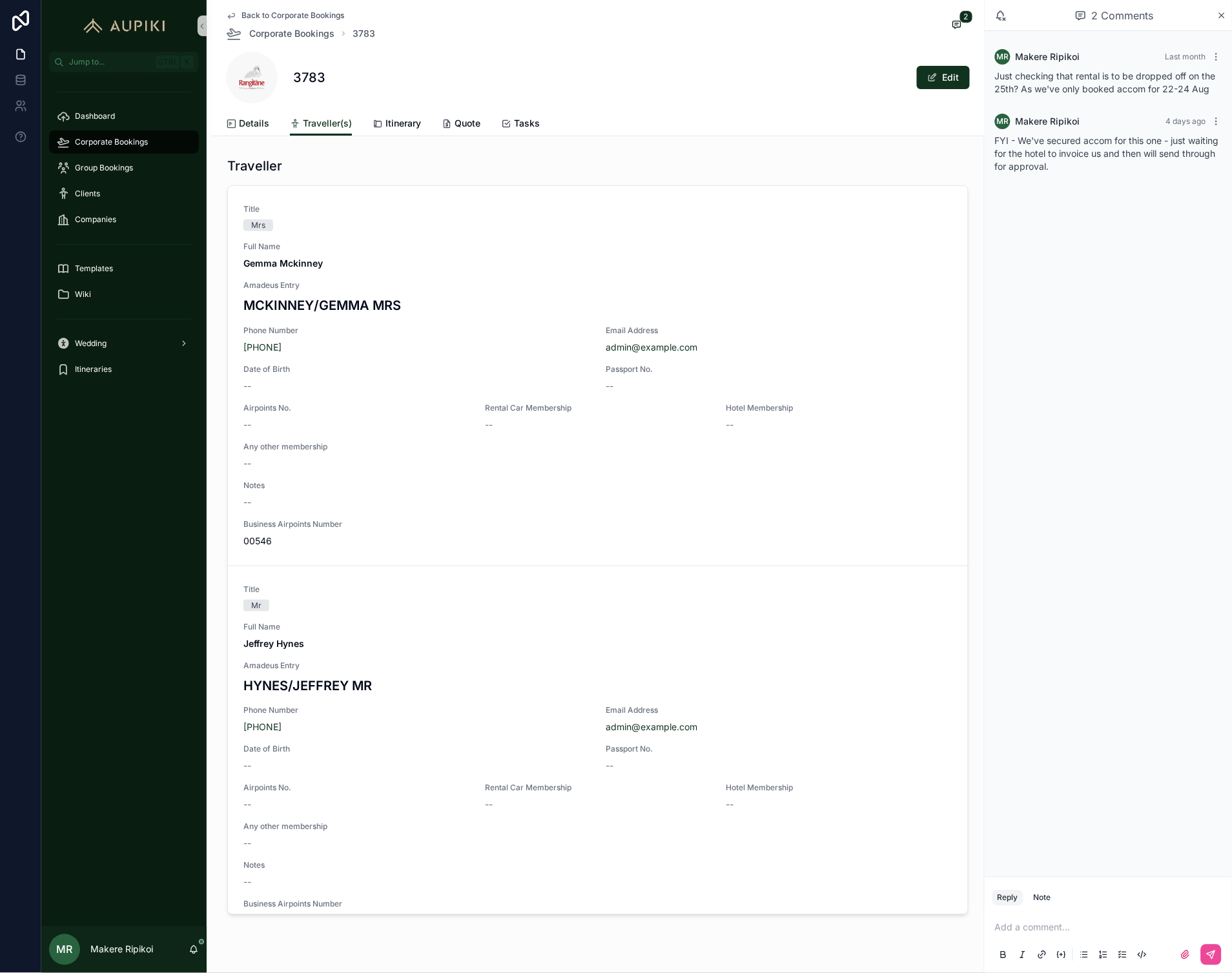 click on "Details" at bounding box center [254, 123] 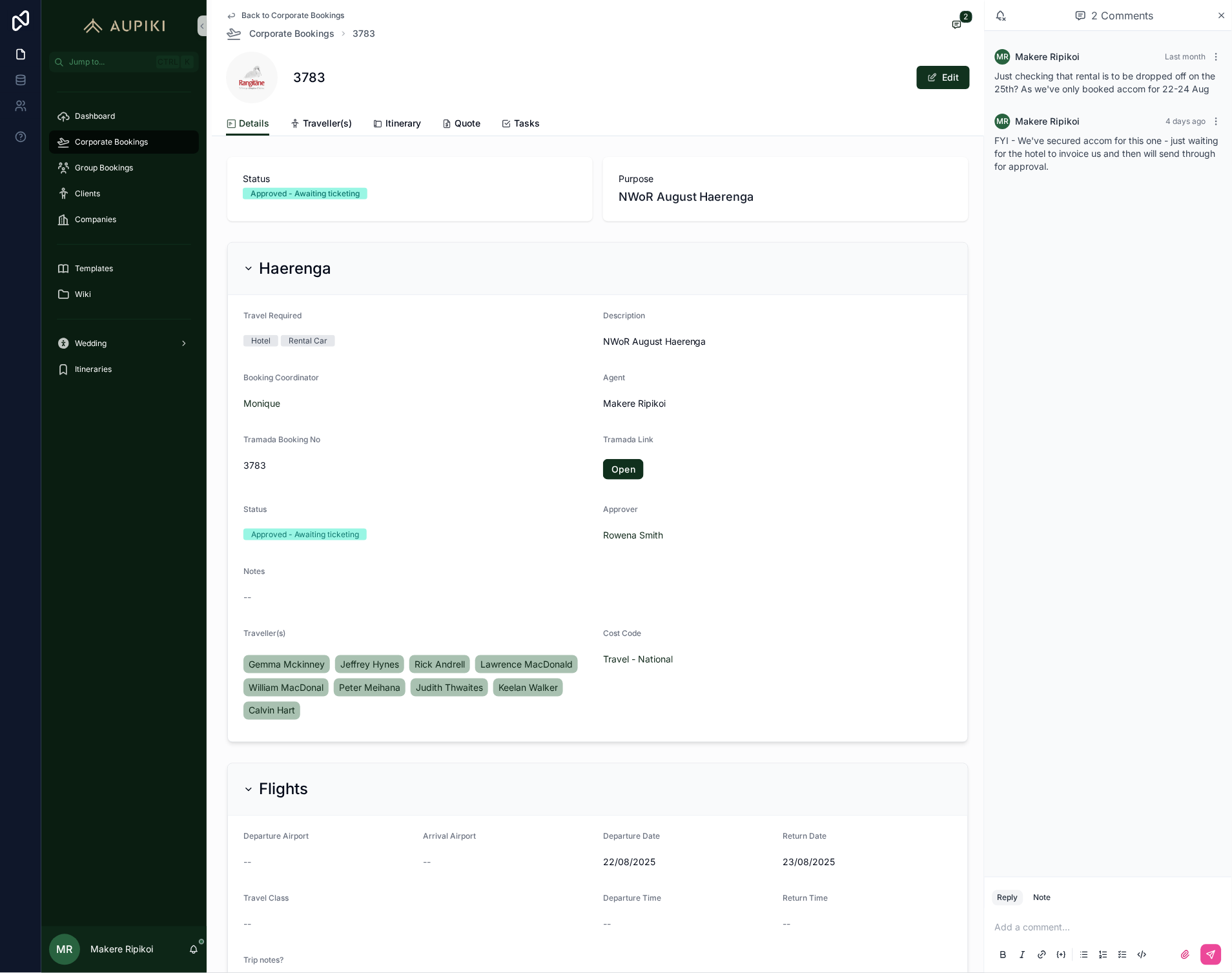 click on "Back to Corporate Bookings" at bounding box center (293, 15) 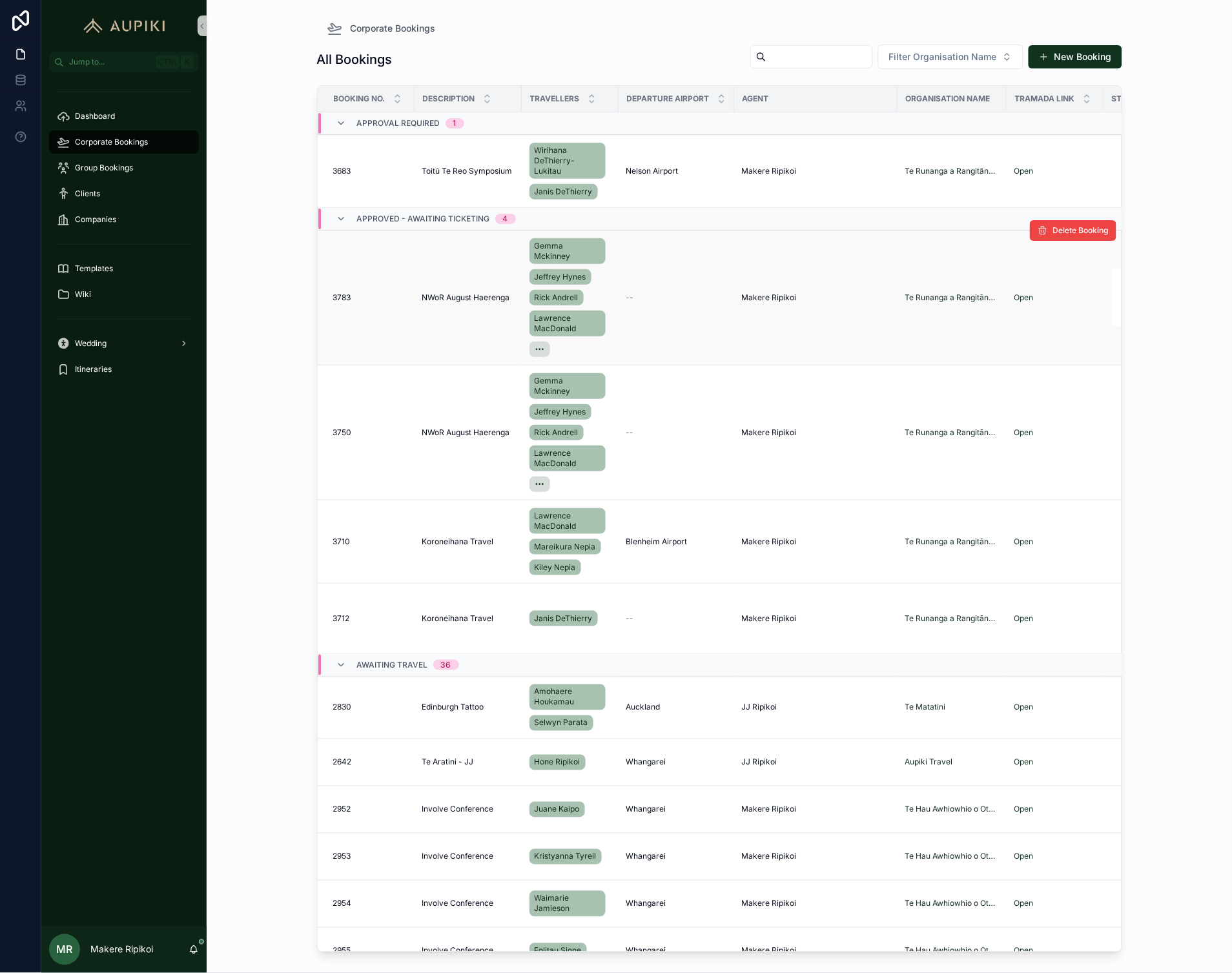 click on "NWoR August Haerenga" at bounding box center [466, 298] 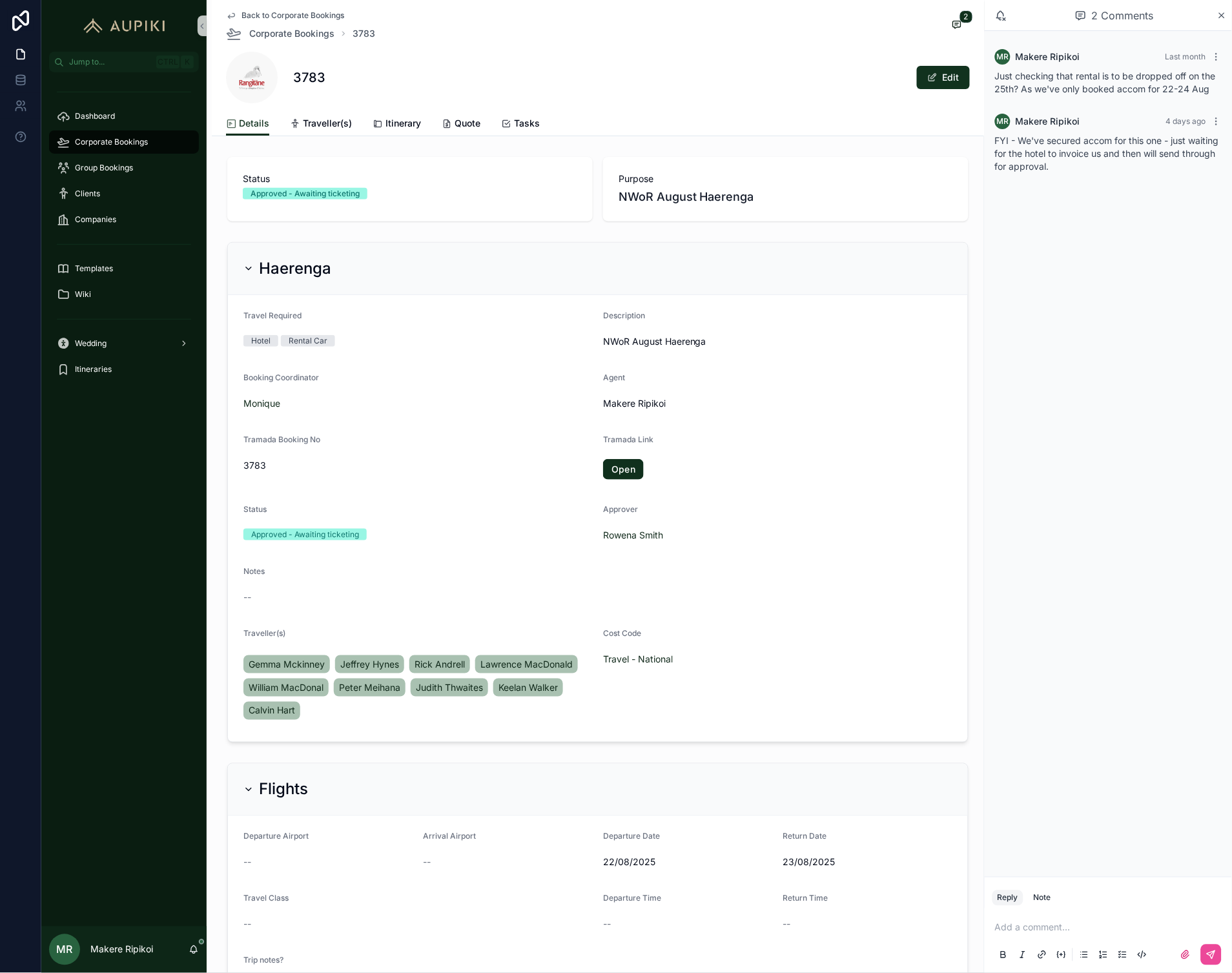 click on "Back to Corporate Bookings" at bounding box center (293, 15) 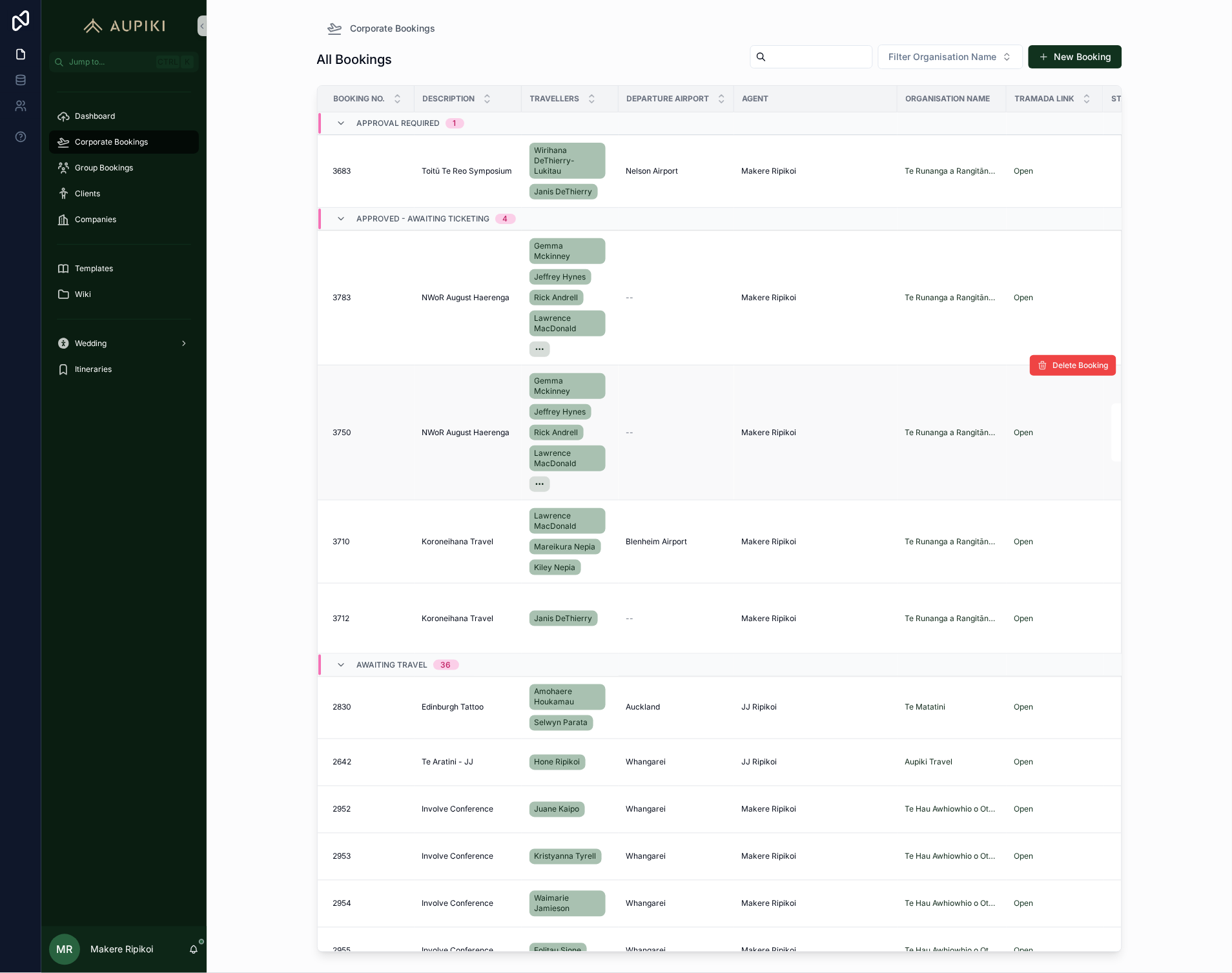 click on "NWoR August Haerenga" at bounding box center [466, 433] 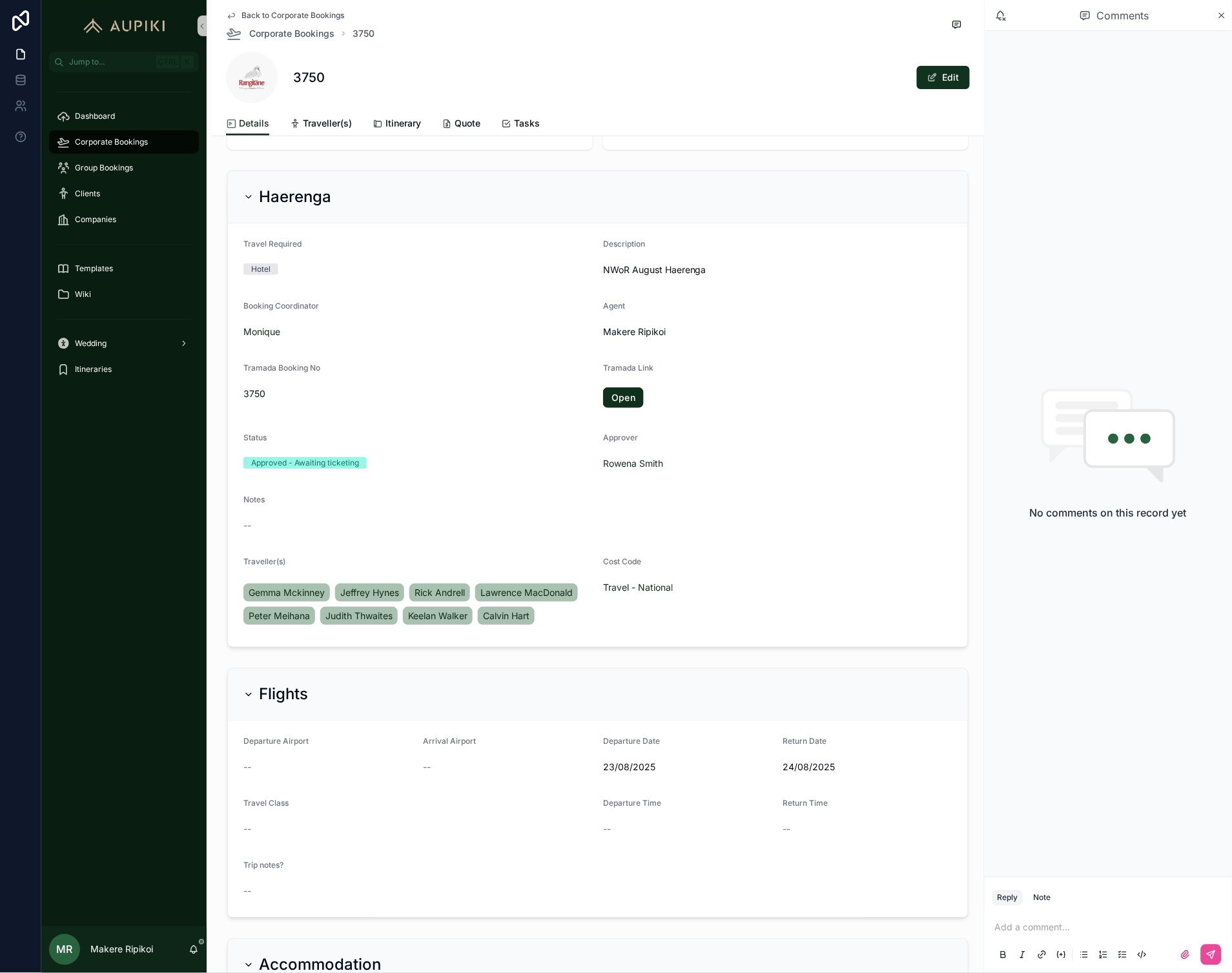 scroll, scrollTop: 287, scrollLeft: 0, axis: vertical 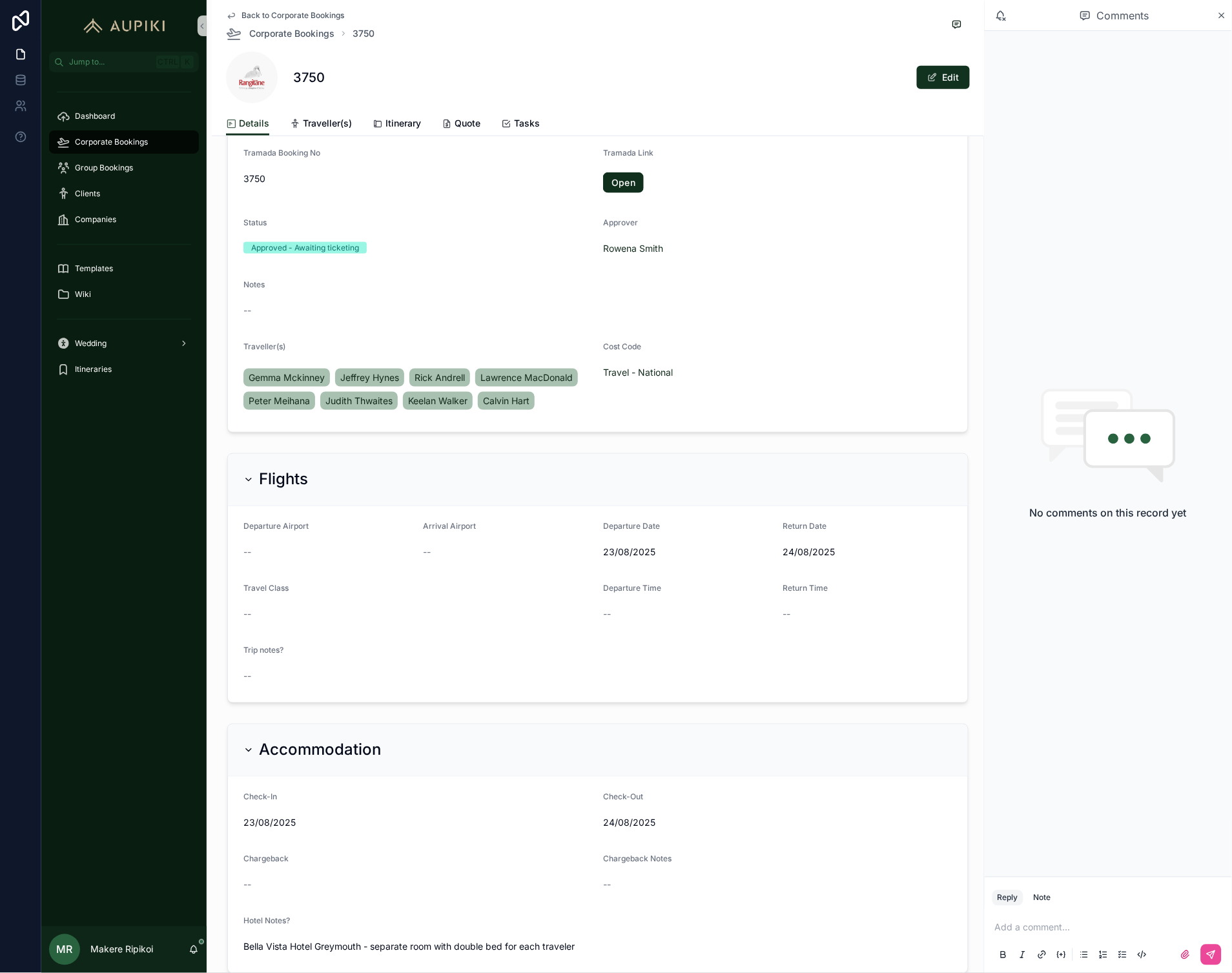 drag, startPoint x: 308, startPoint y: 17, endPoint x: 298, endPoint y: 97, distance: 80.623 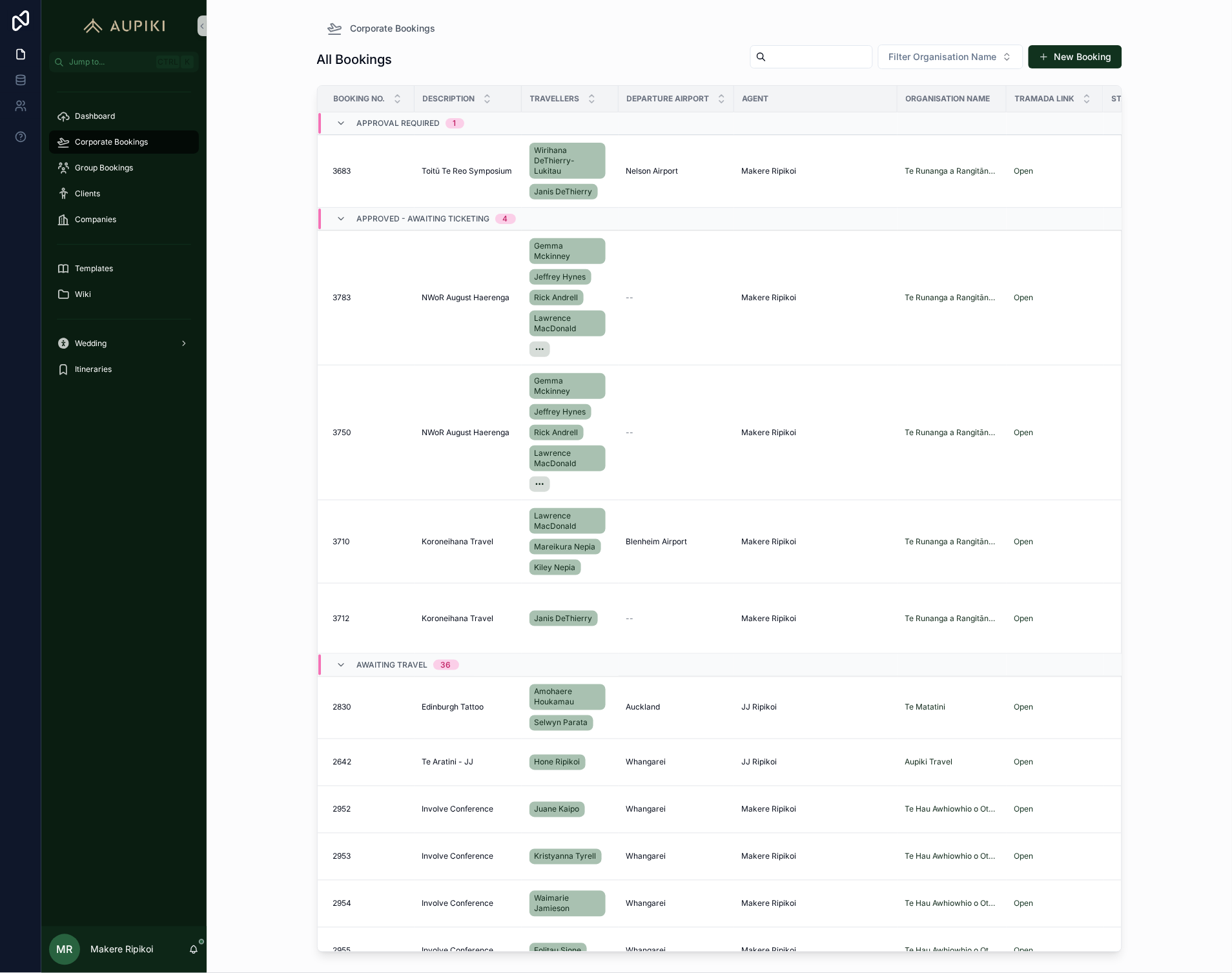 scroll, scrollTop: 0, scrollLeft: 0, axis: both 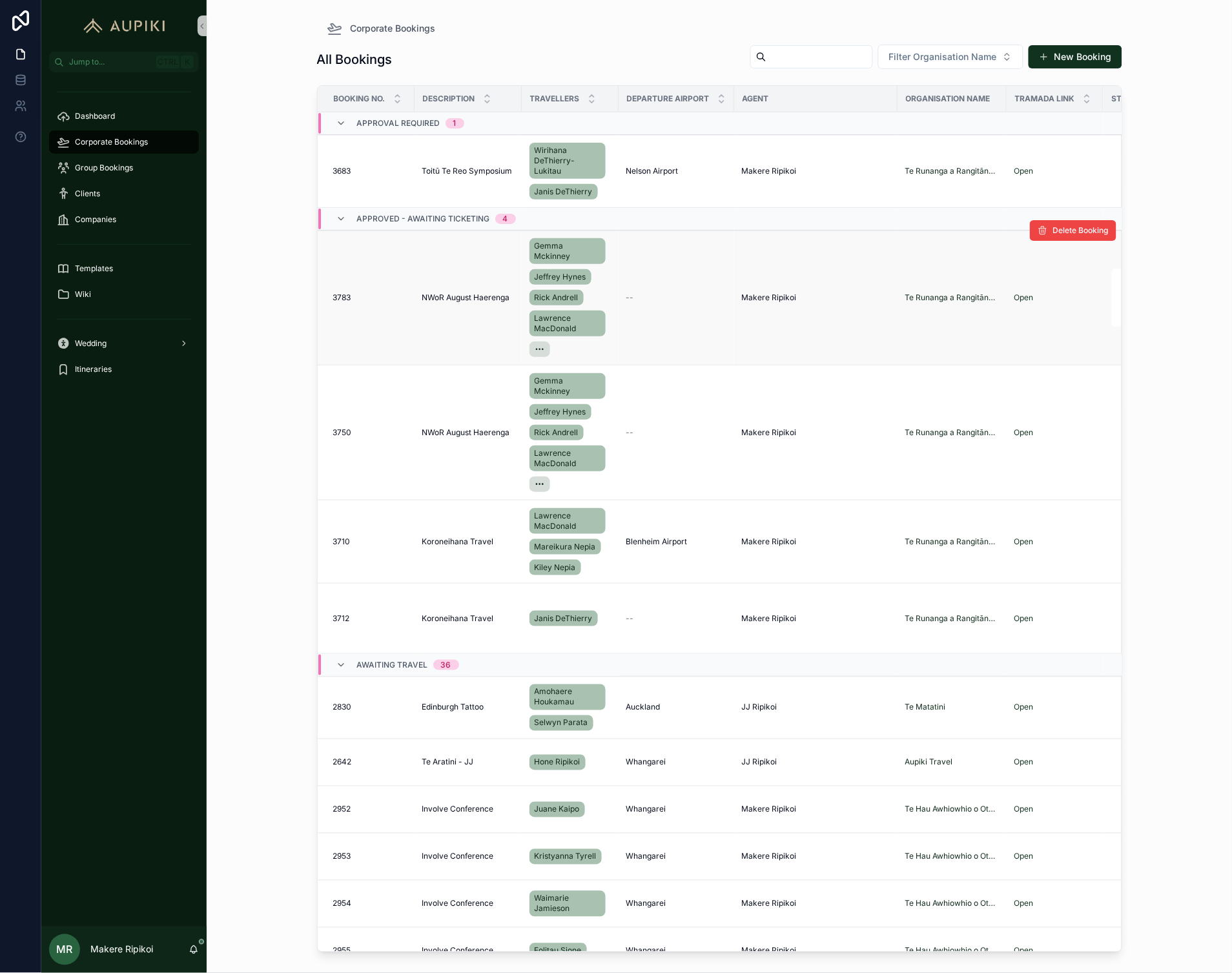 click on "NWoR August Haerenga" at bounding box center (466, 298) 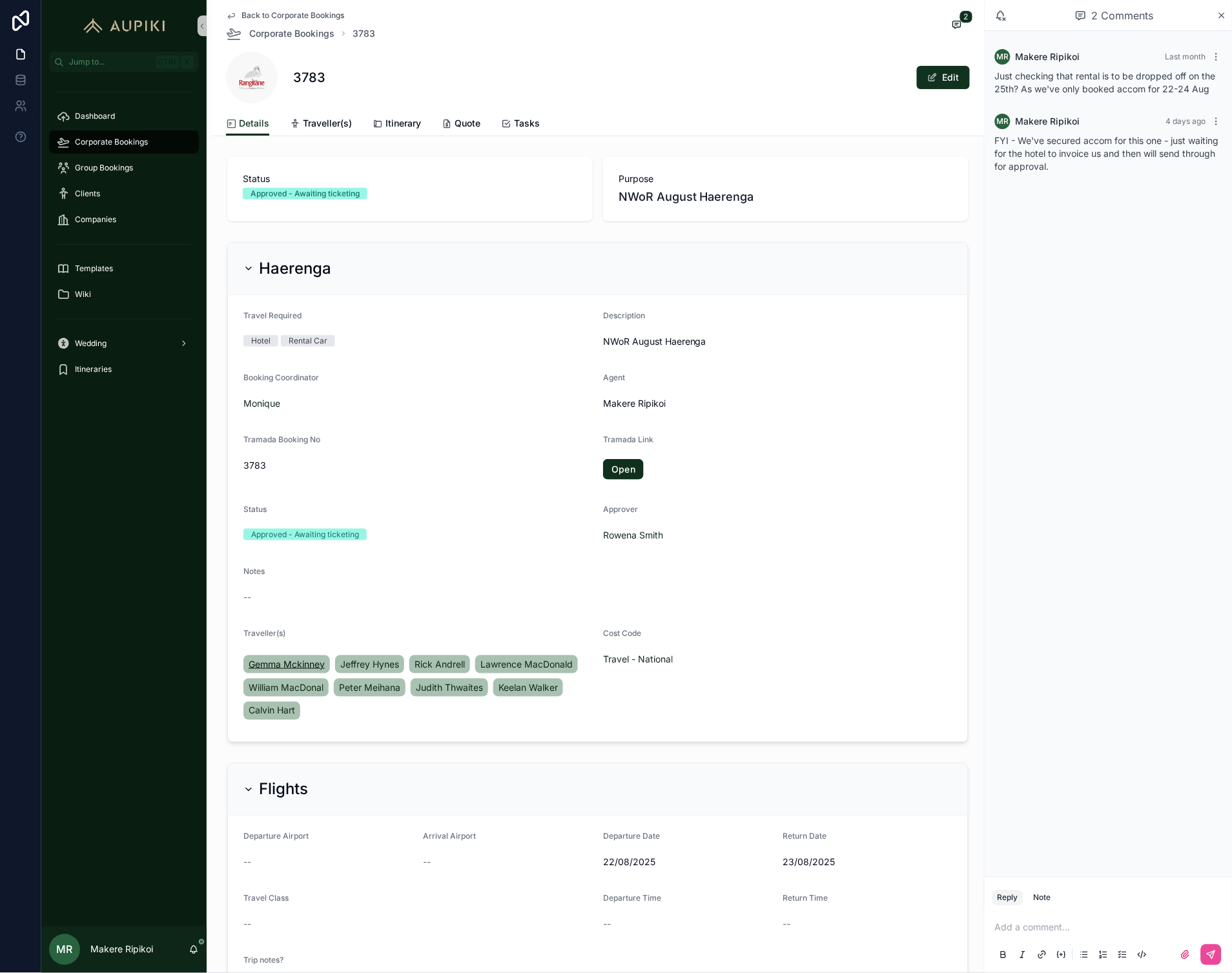 click on "Gemma Mckinney" at bounding box center [287, 664] 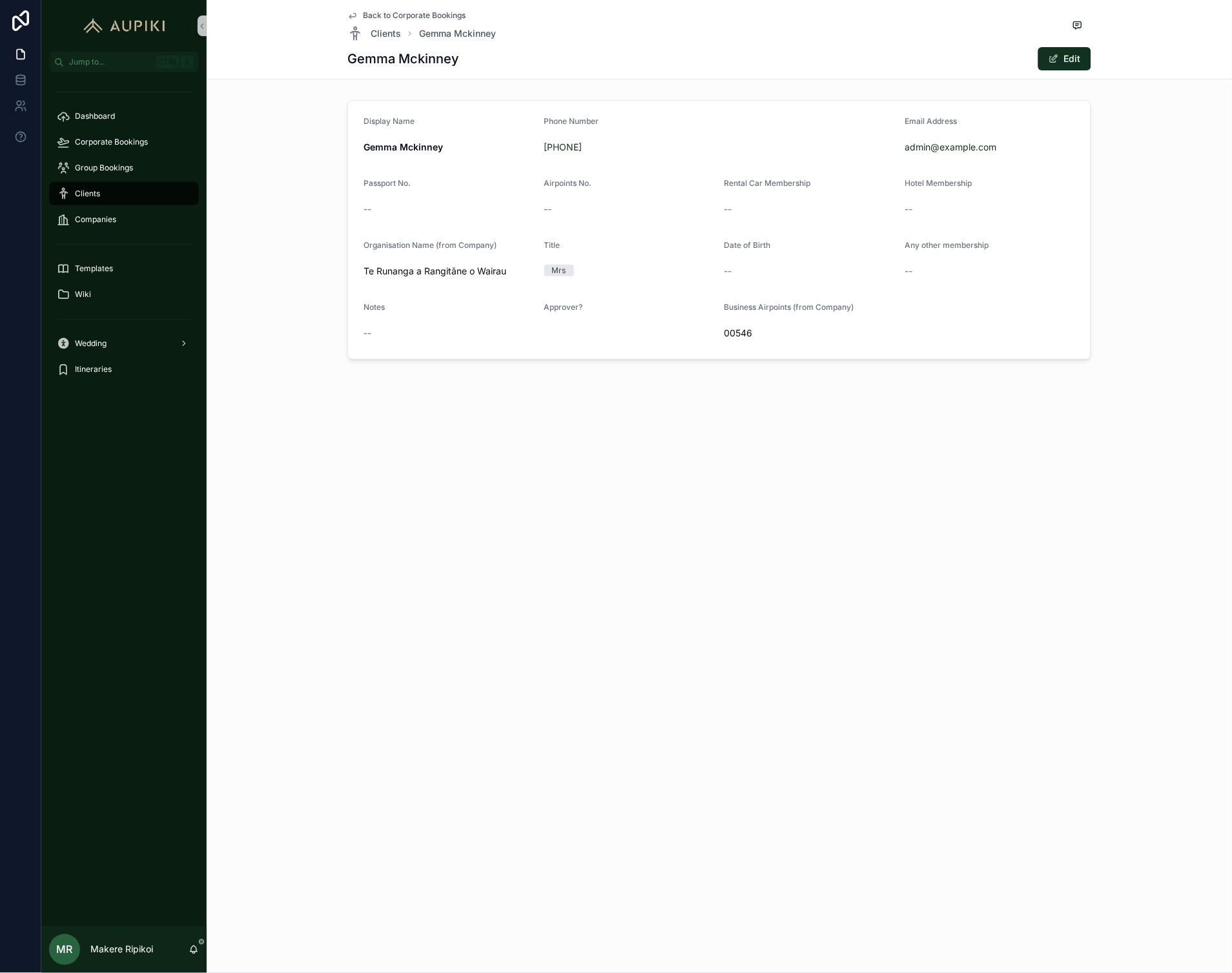 drag, startPoint x: 706, startPoint y: 466, endPoint x: 678, endPoint y: 453, distance: 30.870698 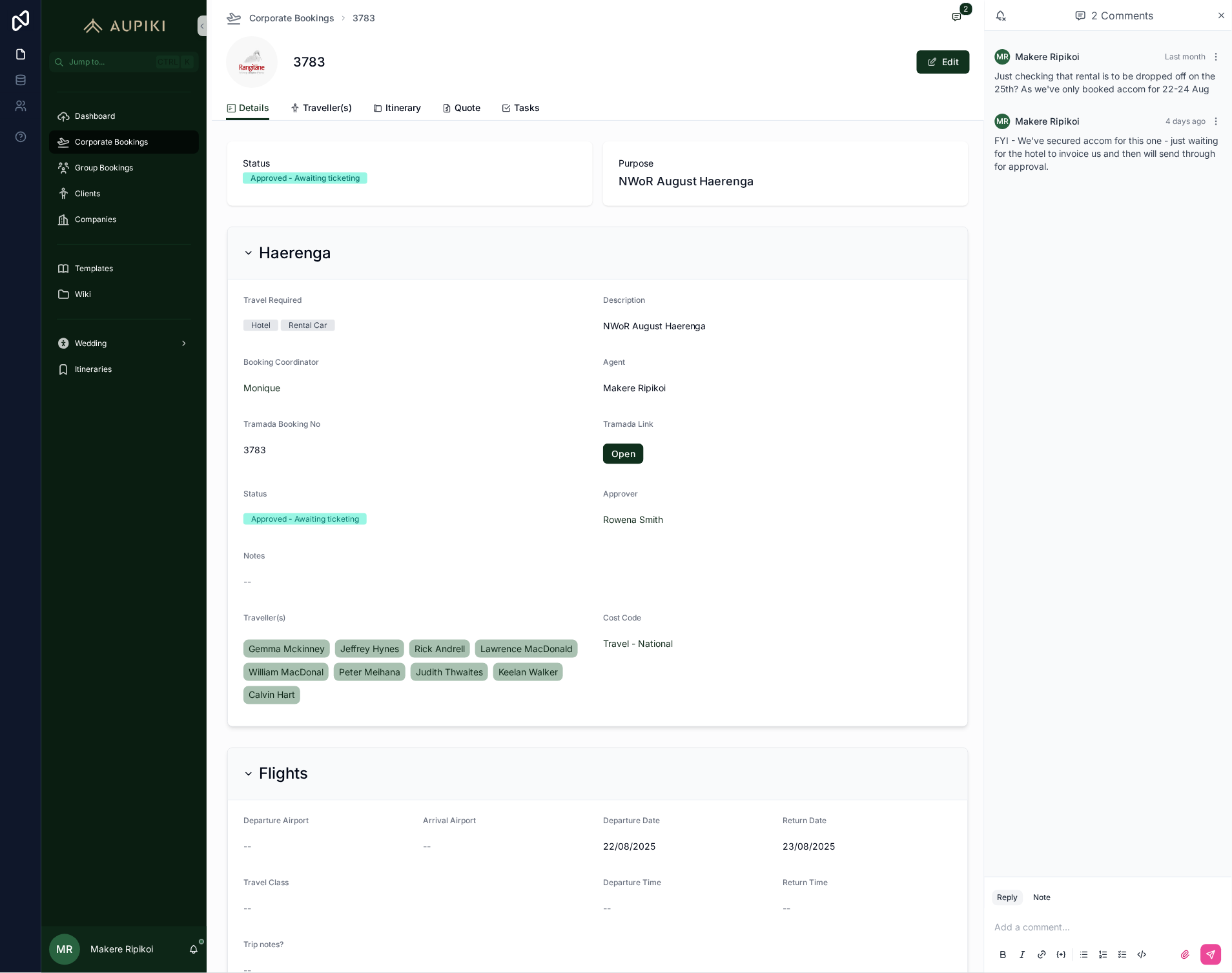 click on "Jeffrey Hynes" at bounding box center (369, 649) 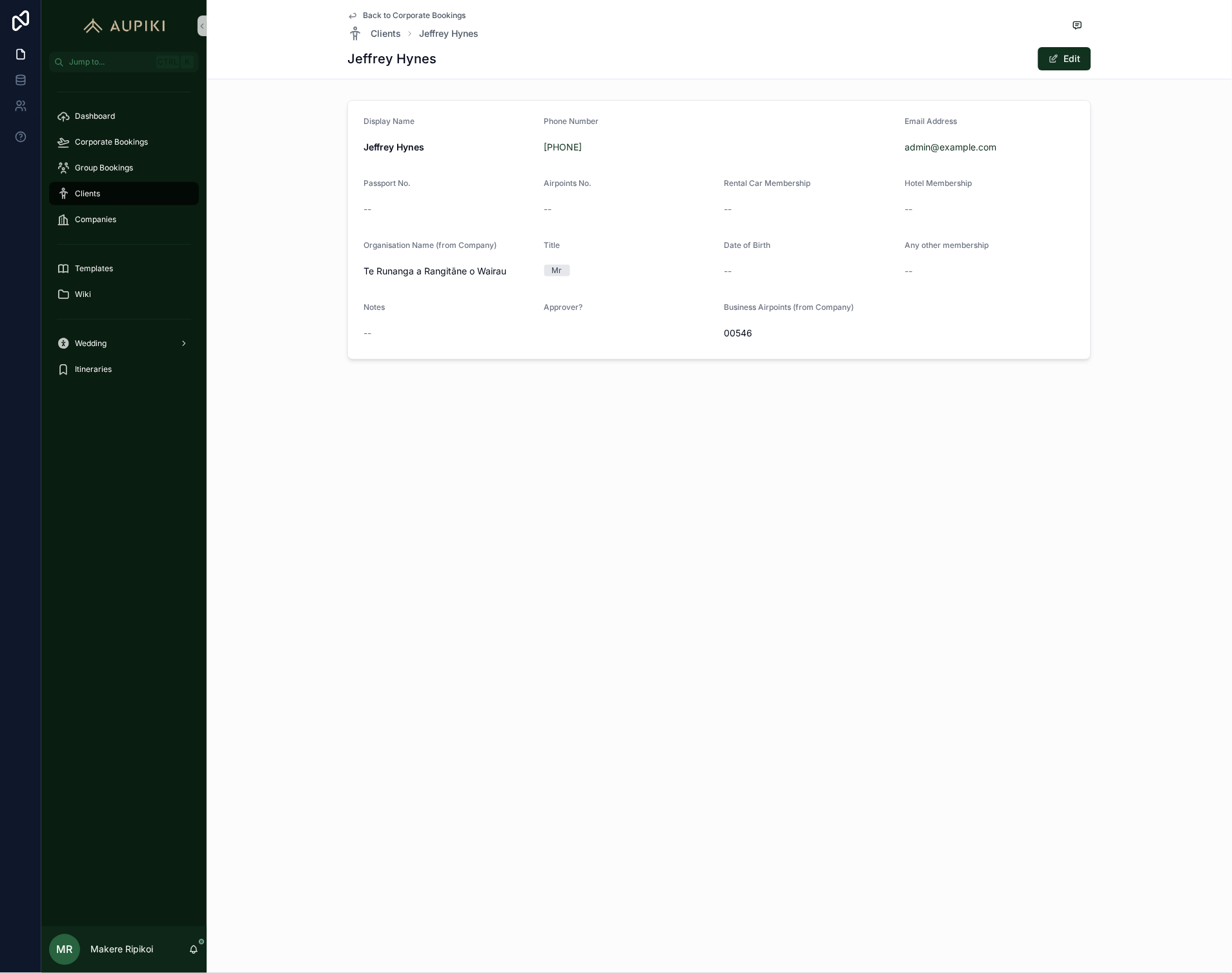 click on "Back to Corporate Bookings" at bounding box center (414, 15) 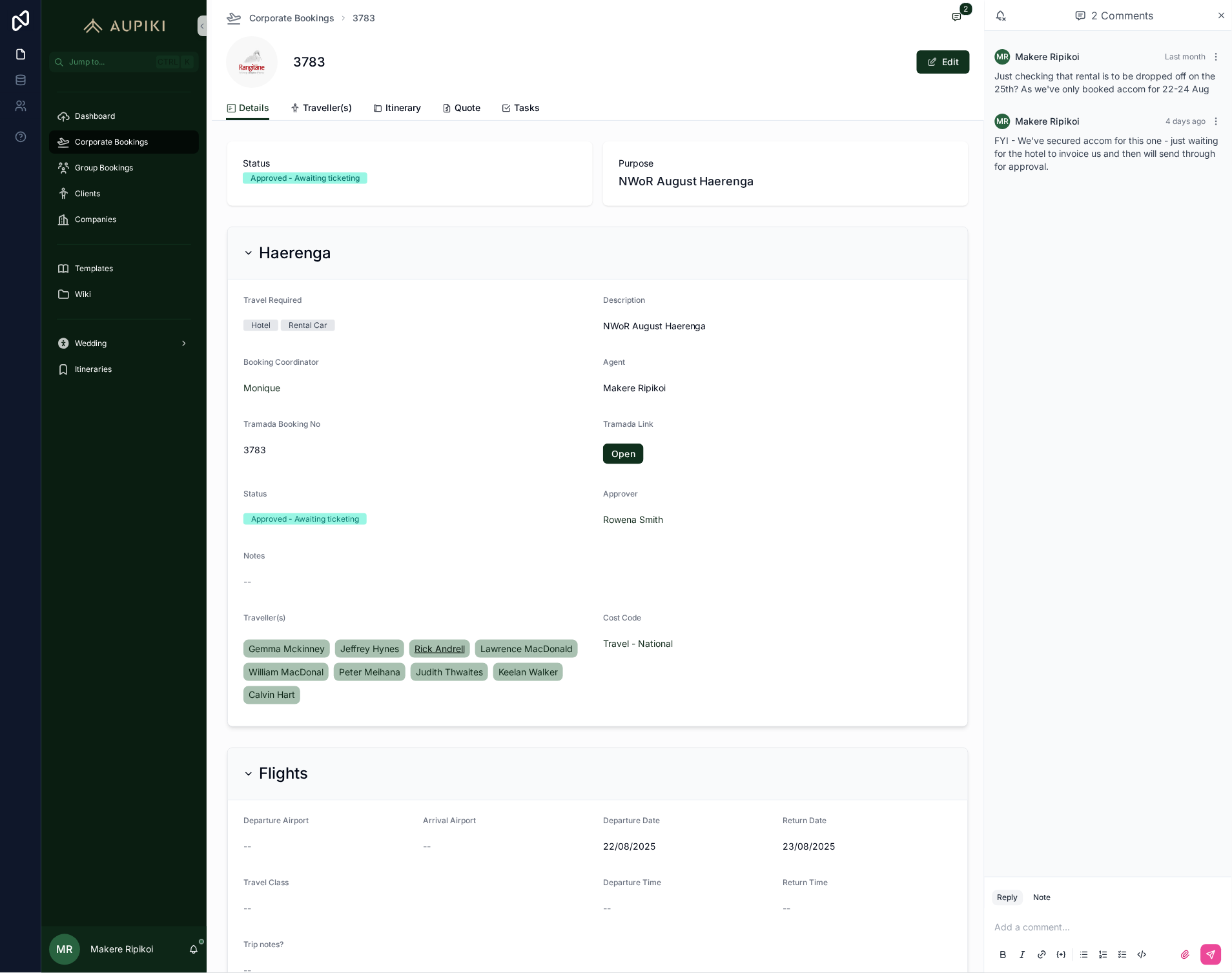 click on "Rick Andrell" at bounding box center (440, 649) 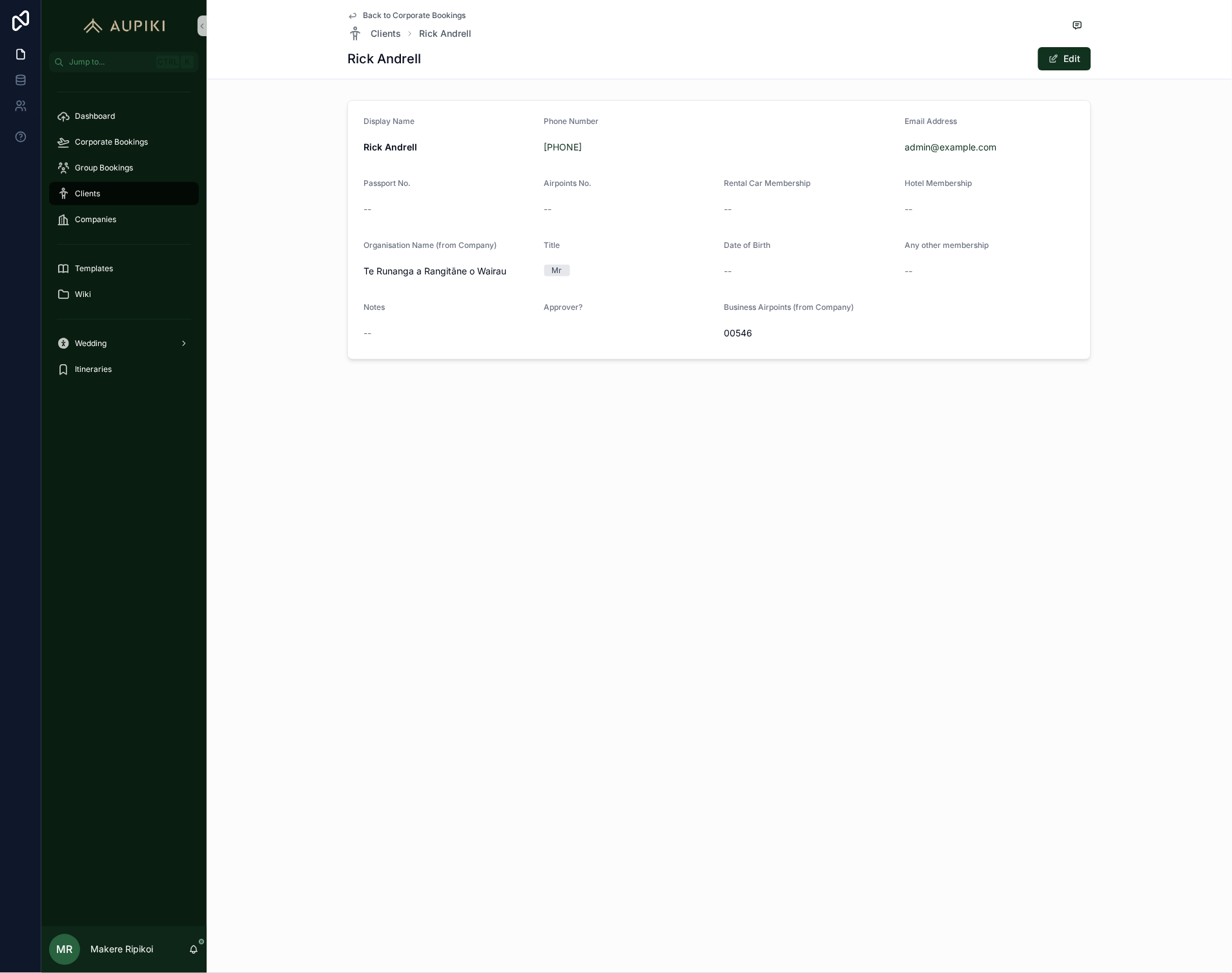 click on "Back to Corporate Bookings" at bounding box center (414, 15) 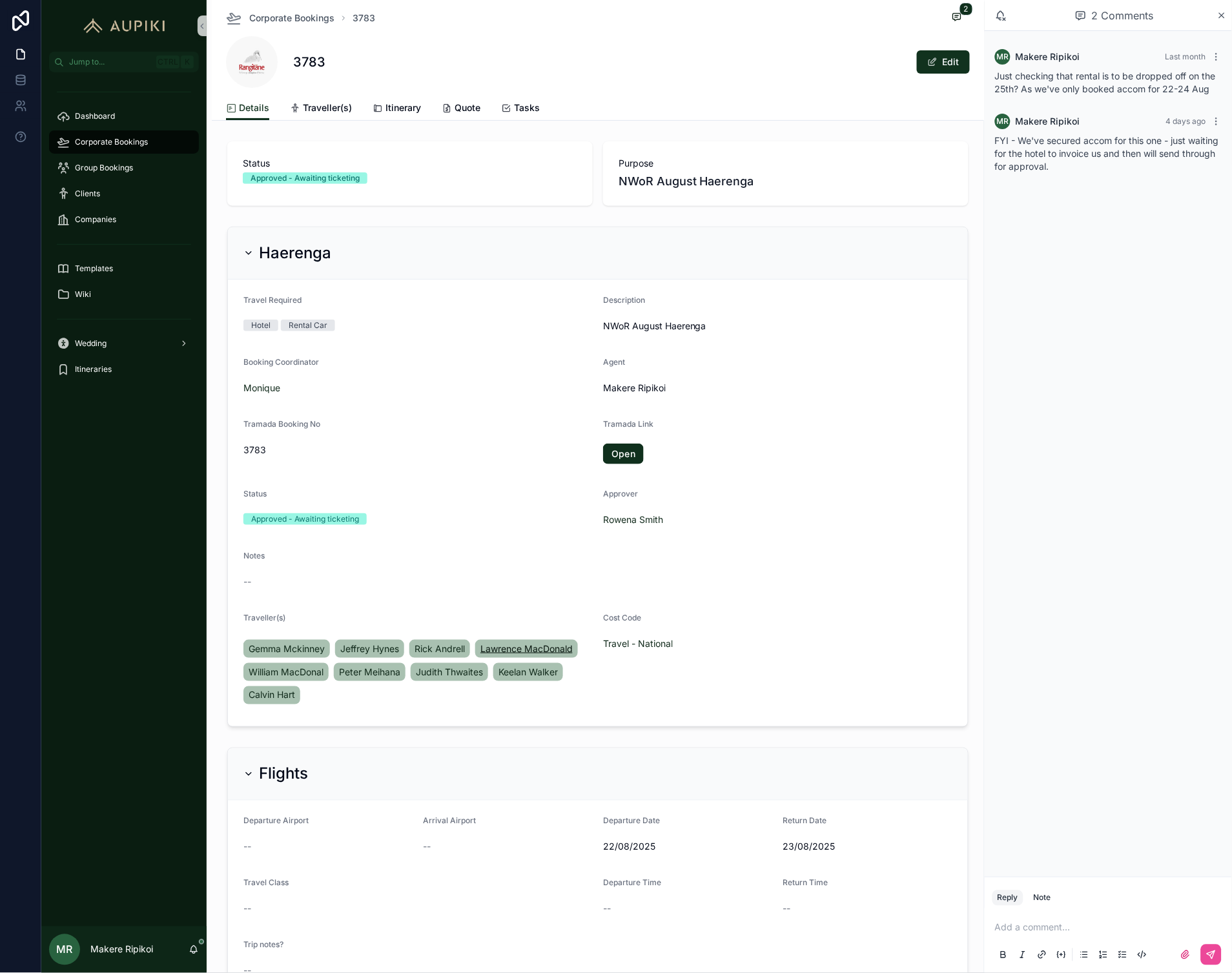 click on "Lawrence MacDonald" at bounding box center [526, 649] 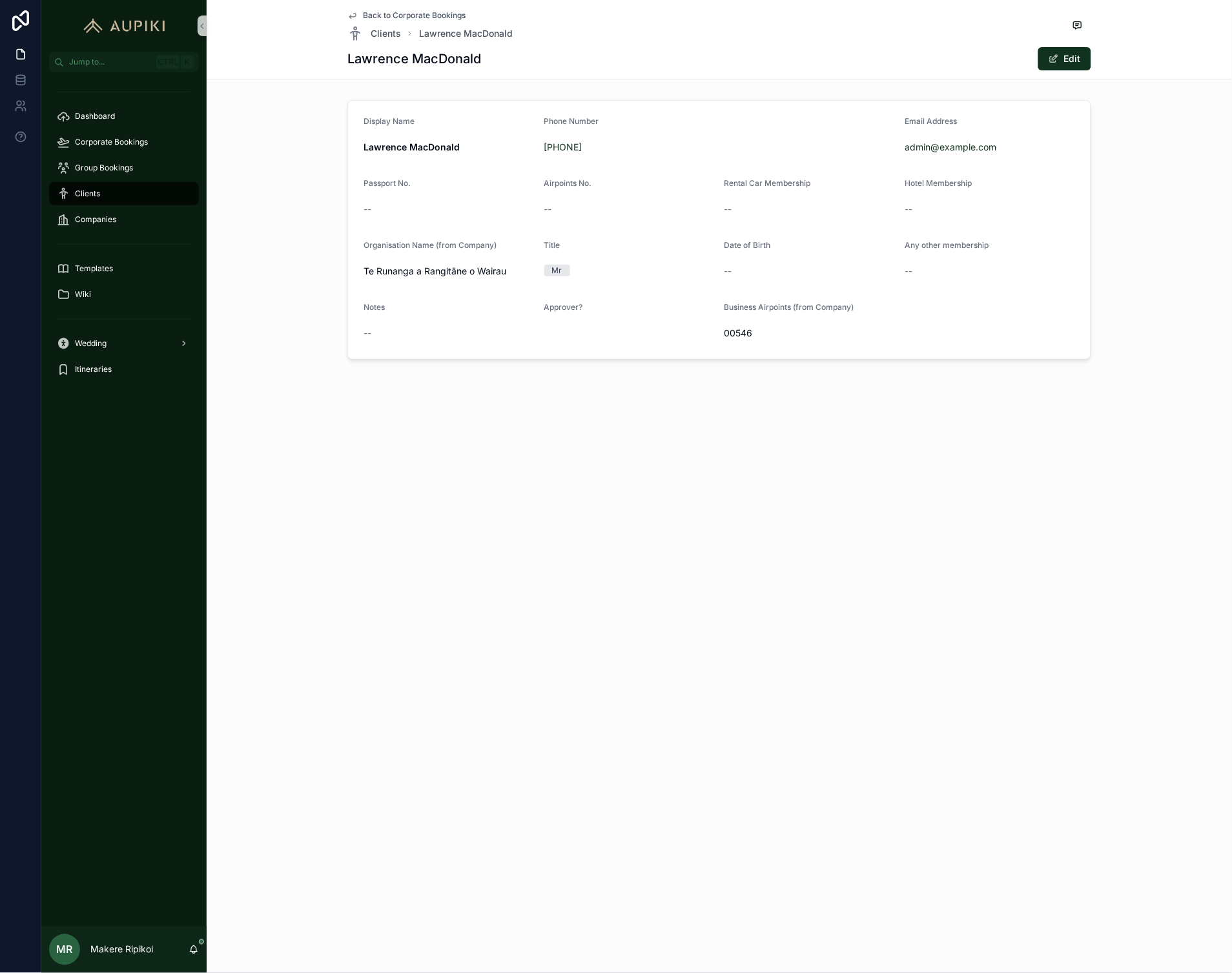 click on "Clients Lawrence MacDonald Lawrence MacDonald Edit" at bounding box center (719, 39) 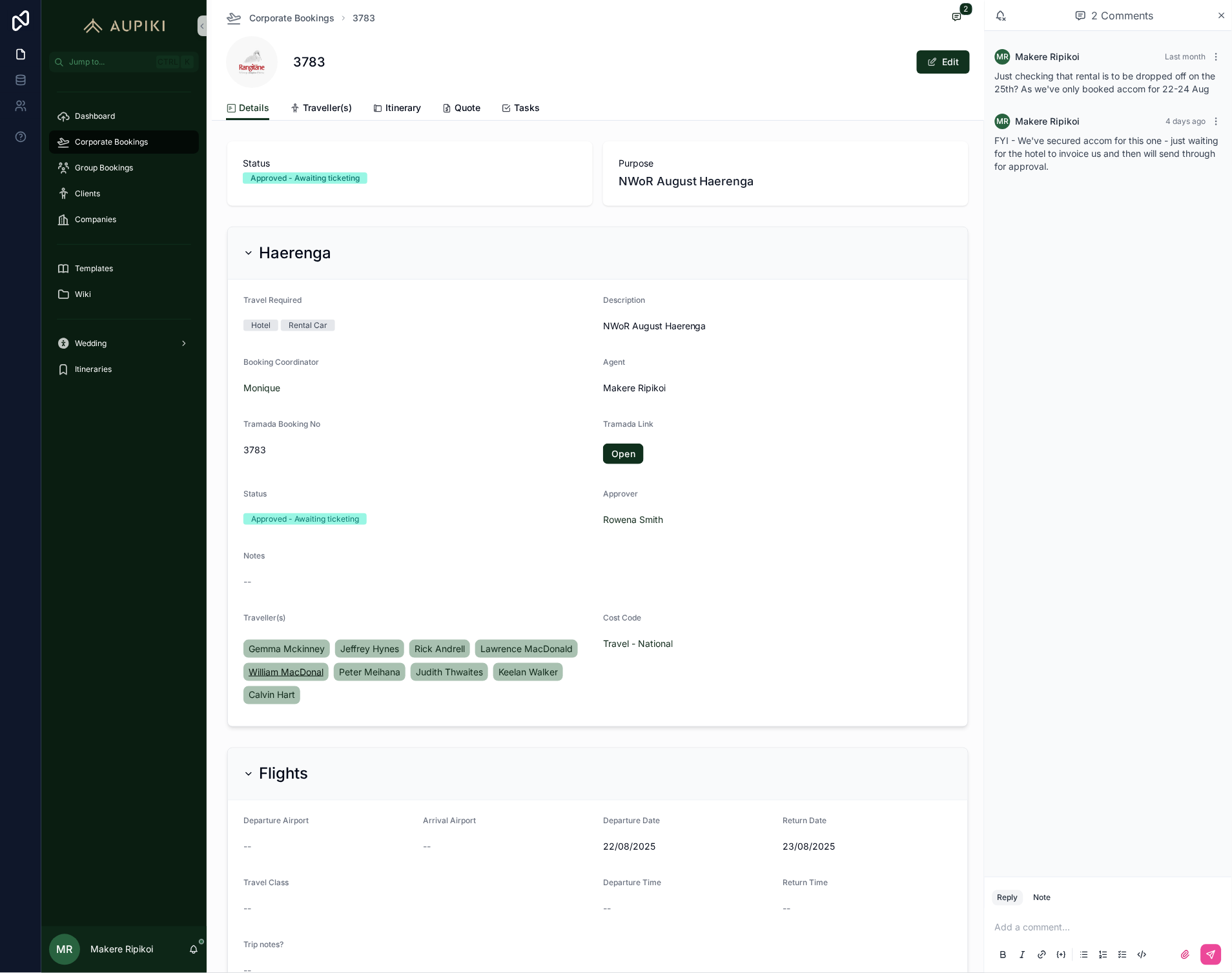 click on "William MacDonal" at bounding box center (286, 672) 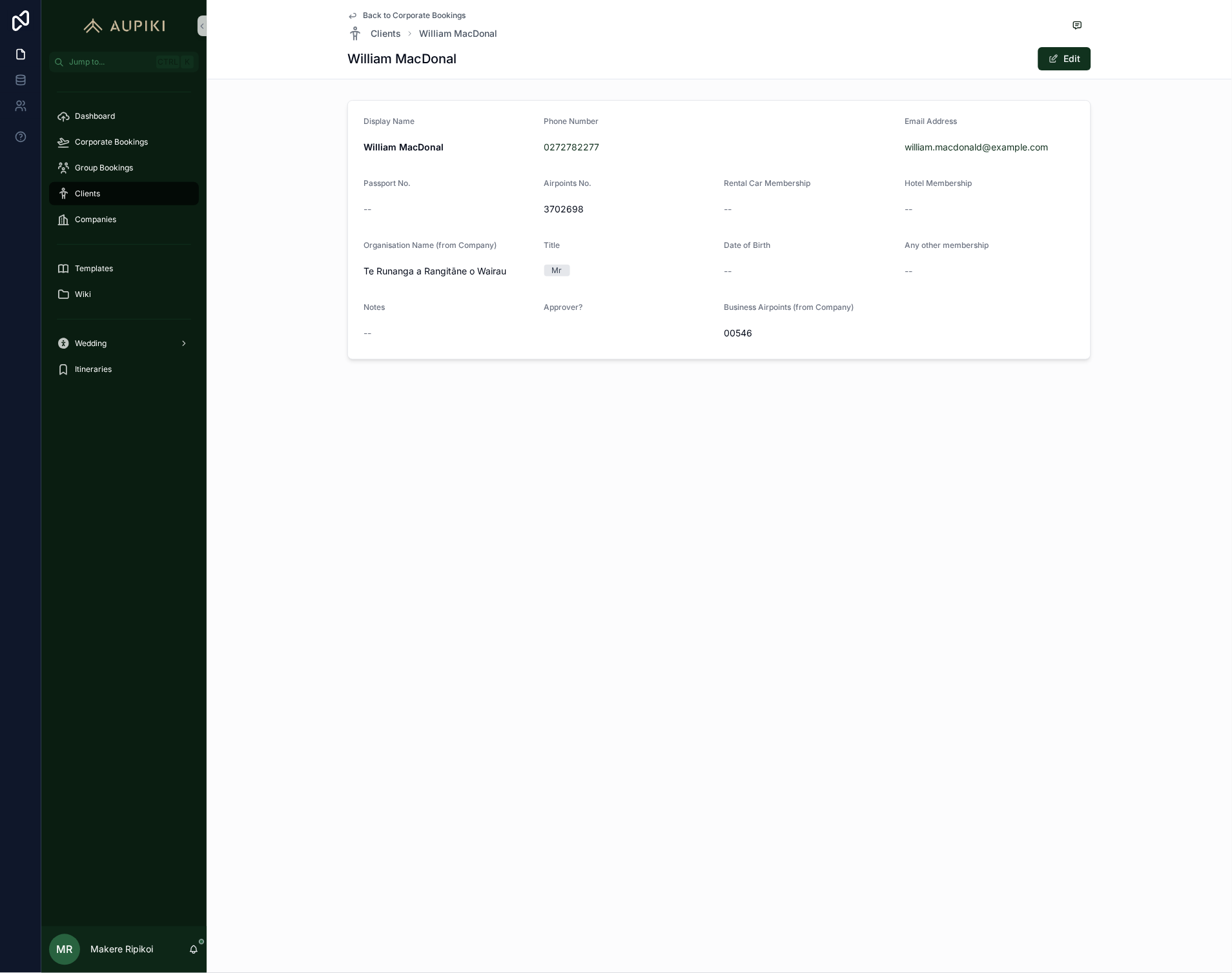 click on "Back to Corporate Bookings" at bounding box center [414, 15] 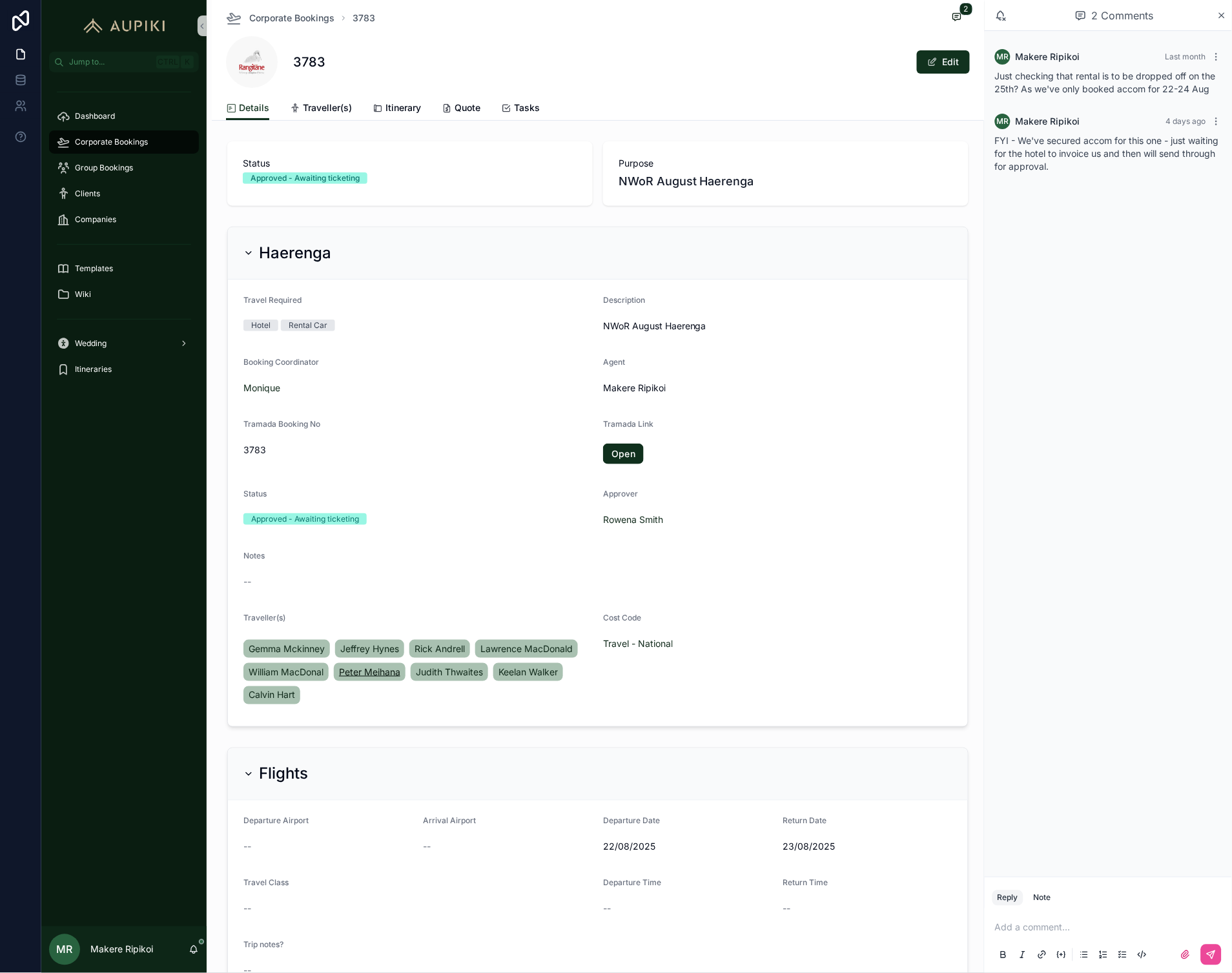 click on "Peter Meihana" at bounding box center [369, 672] 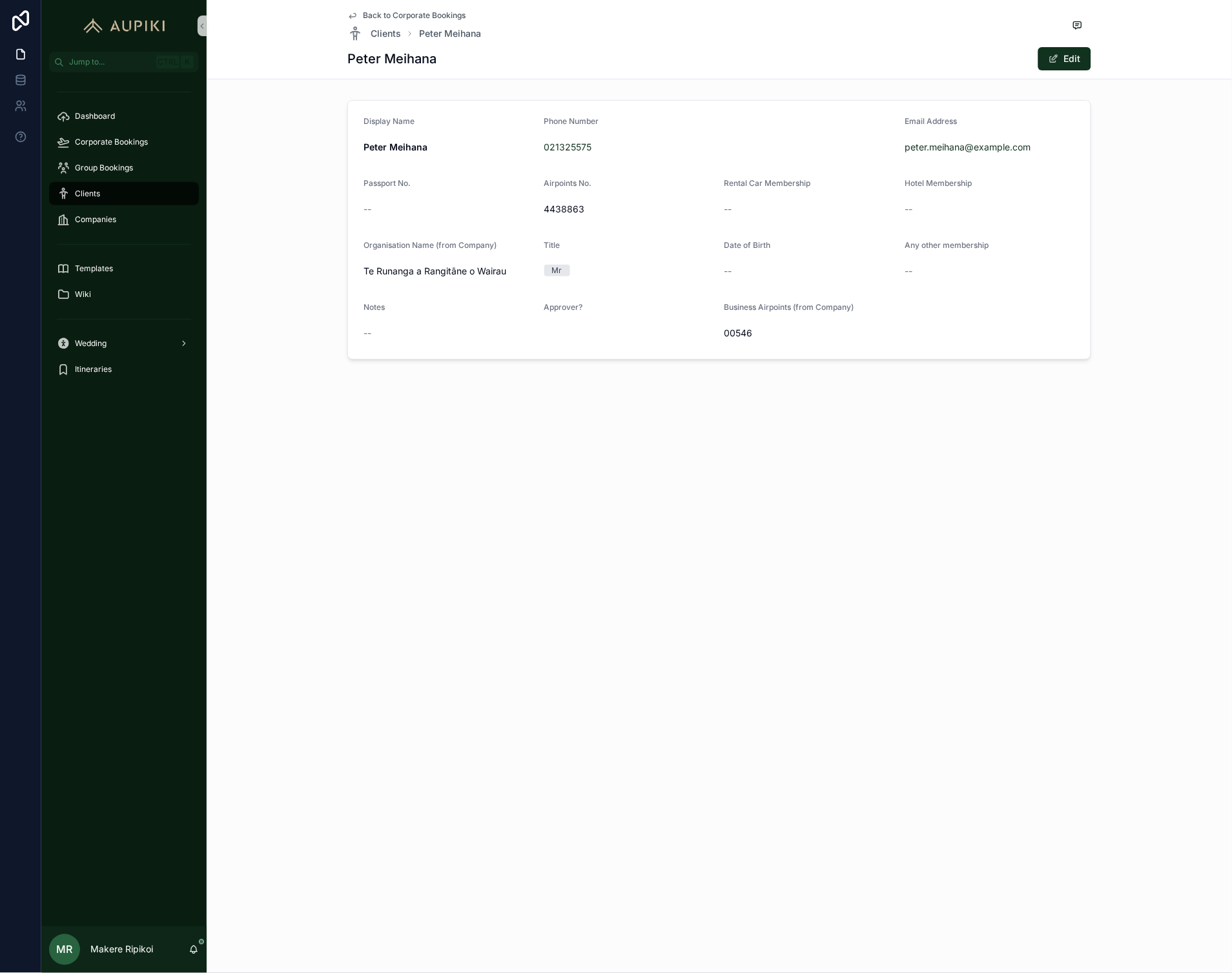 click on "Back to Corporate Bookings" at bounding box center (414, 15) 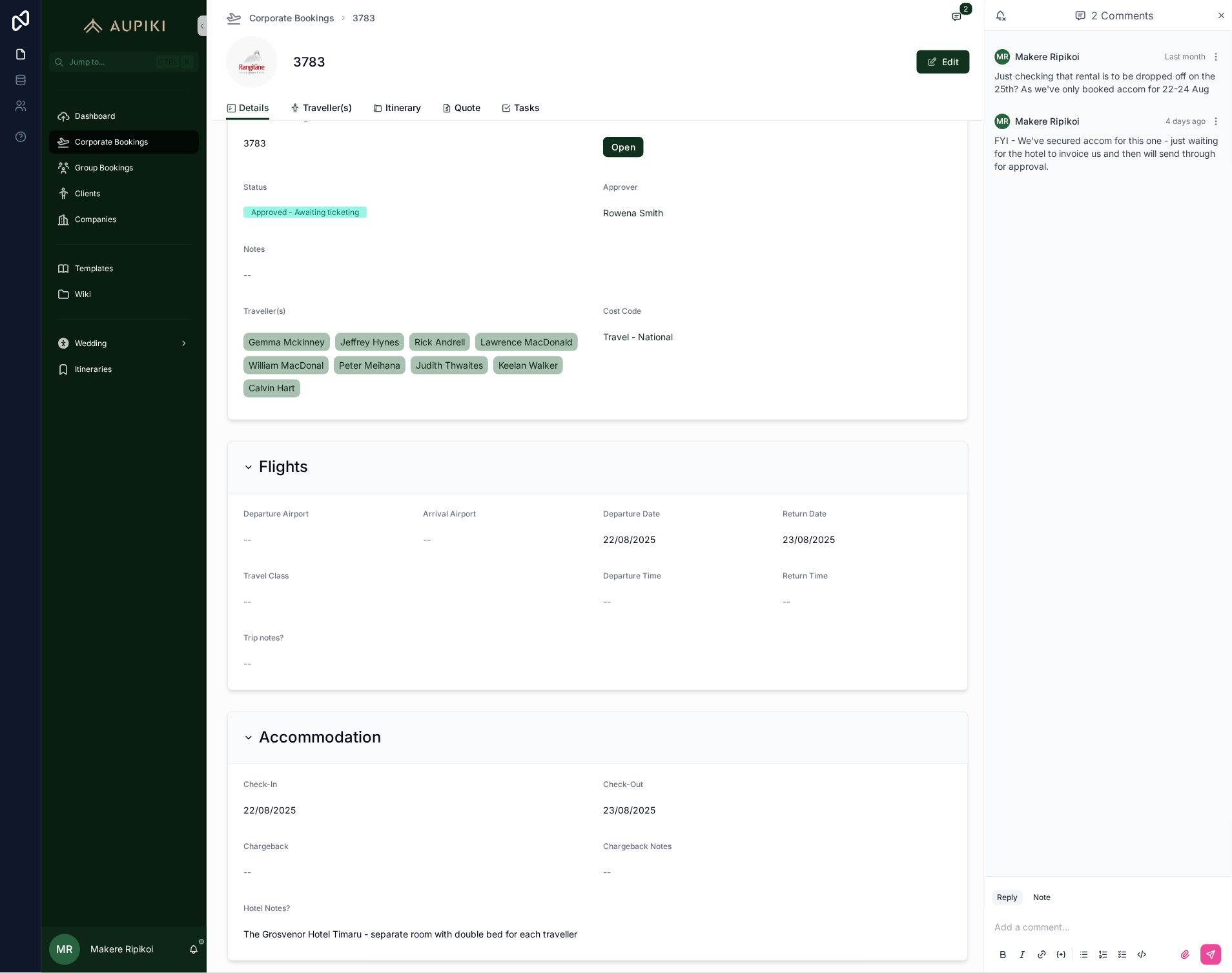scroll, scrollTop: 287, scrollLeft: 0, axis: vertical 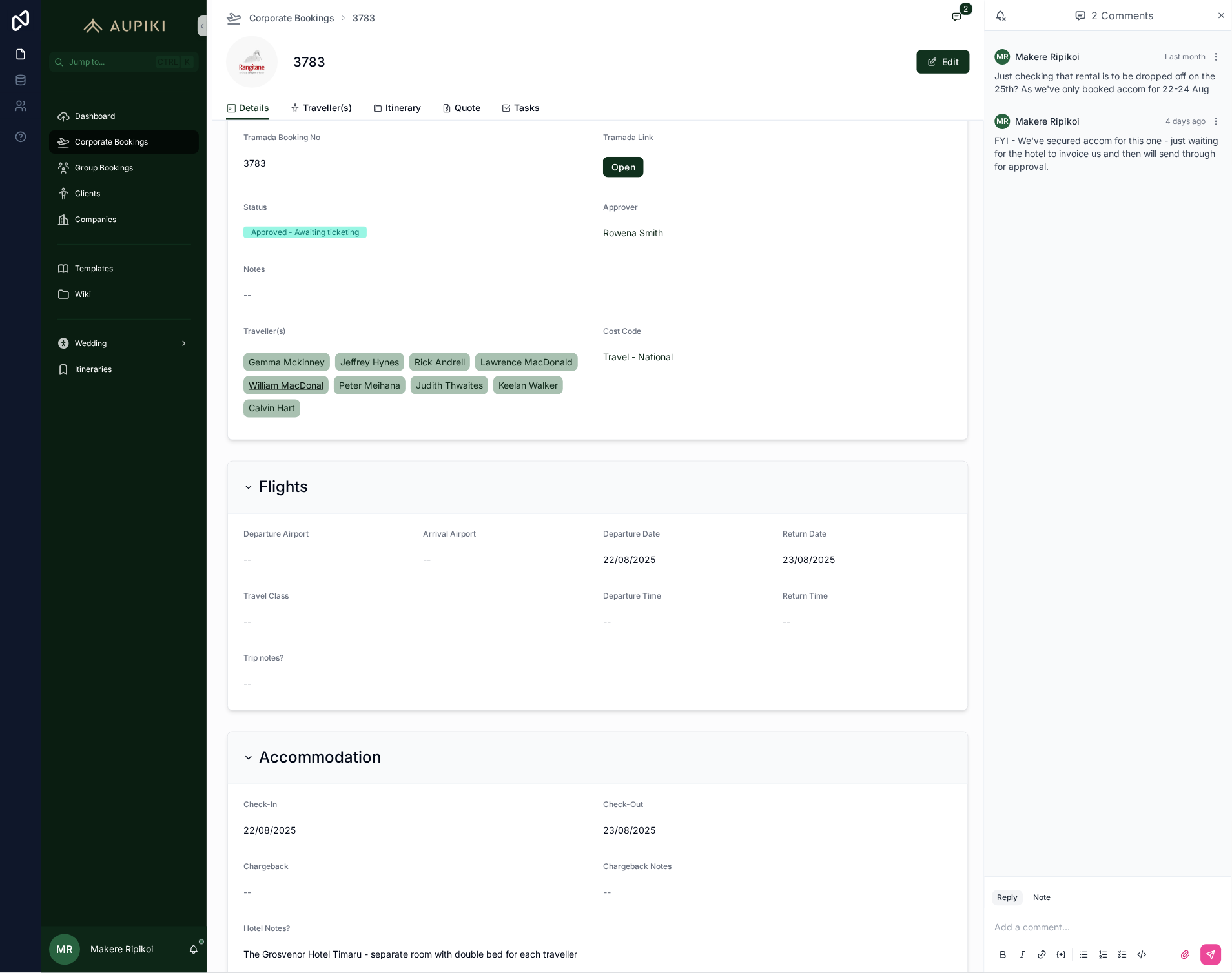 click on "William MacDonal" at bounding box center [286, 385] 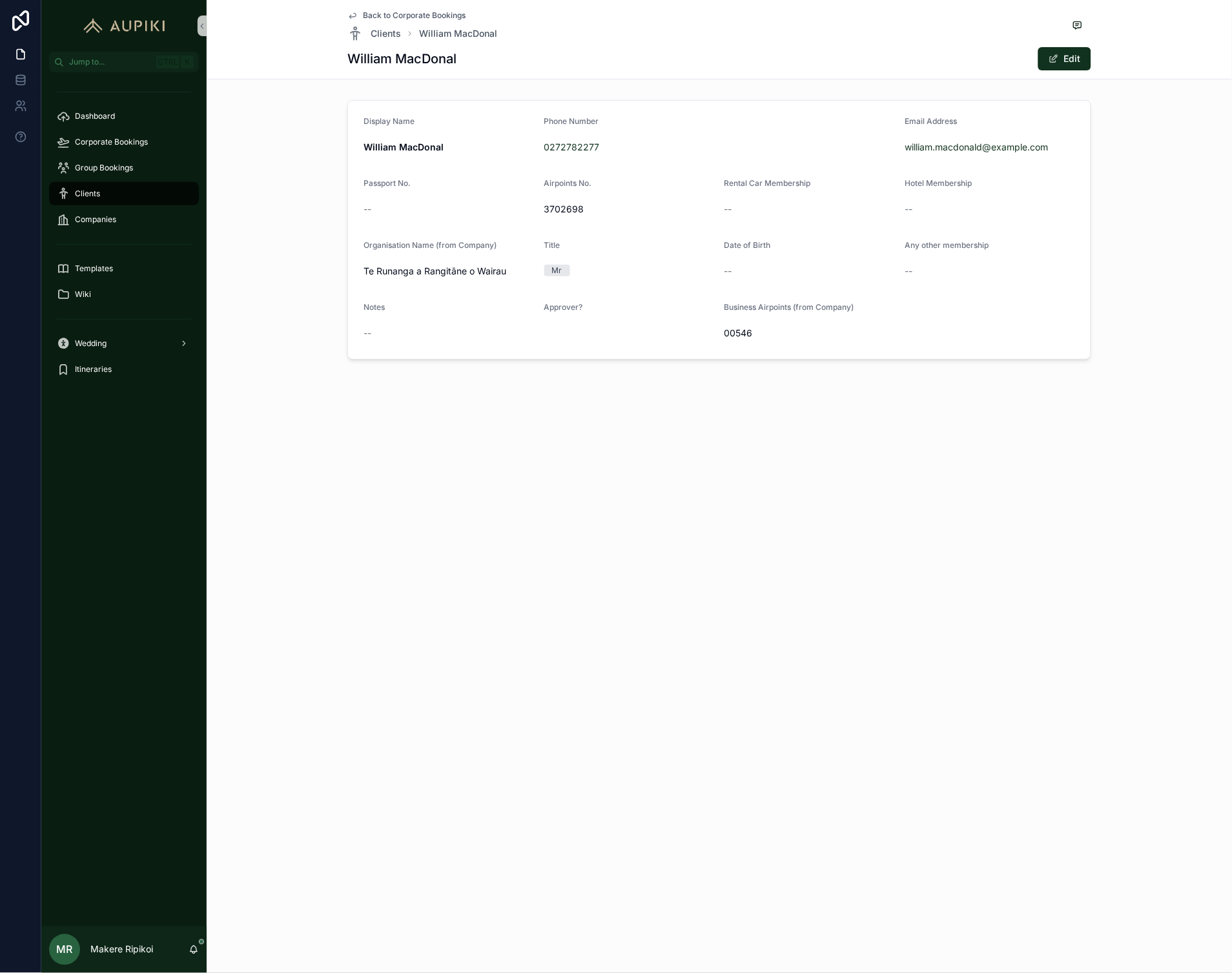 scroll, scrollTop: 0, scrollLeft: 0, axis: both 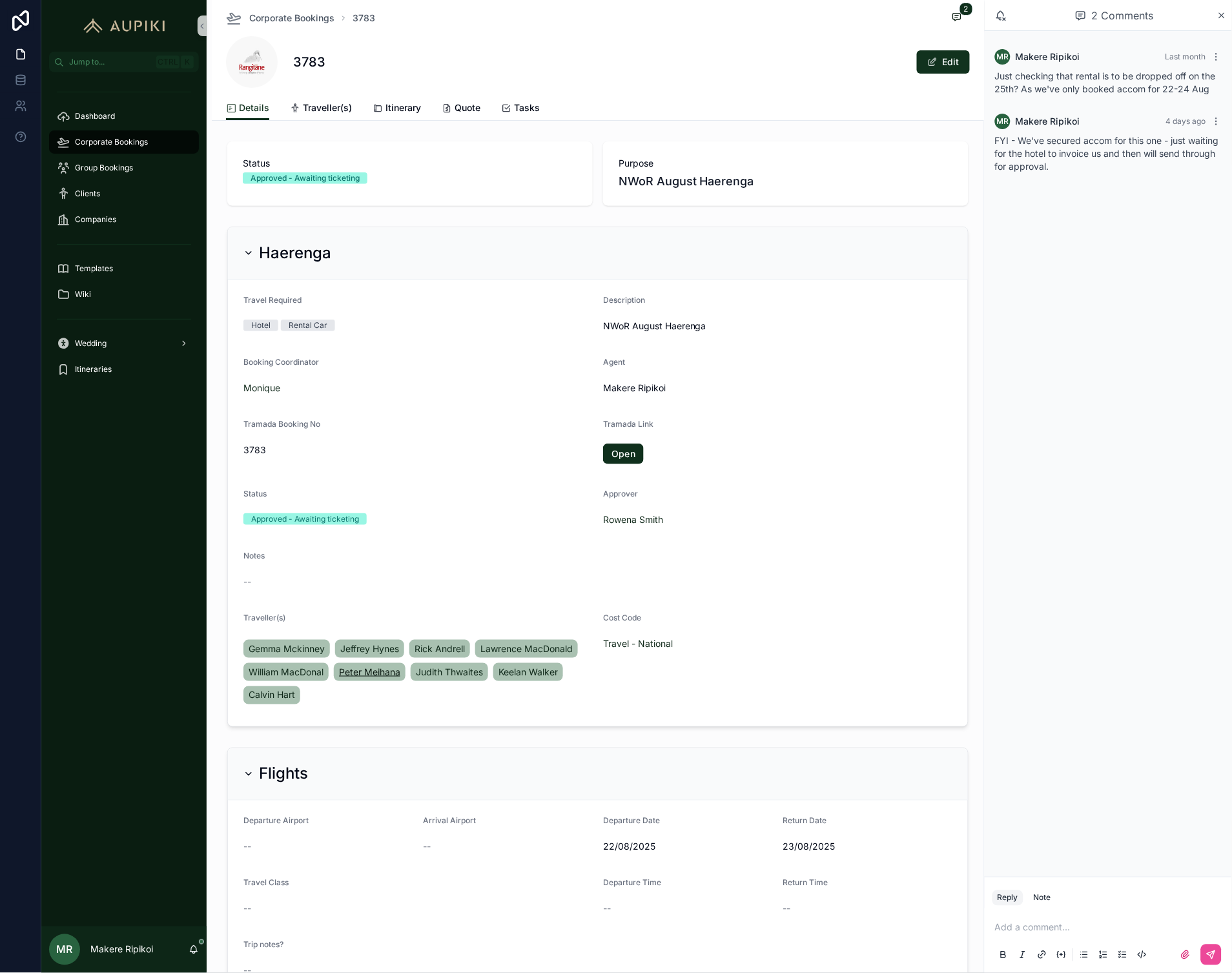 click on "Peter Meihana" at bounding box center (369, 672) 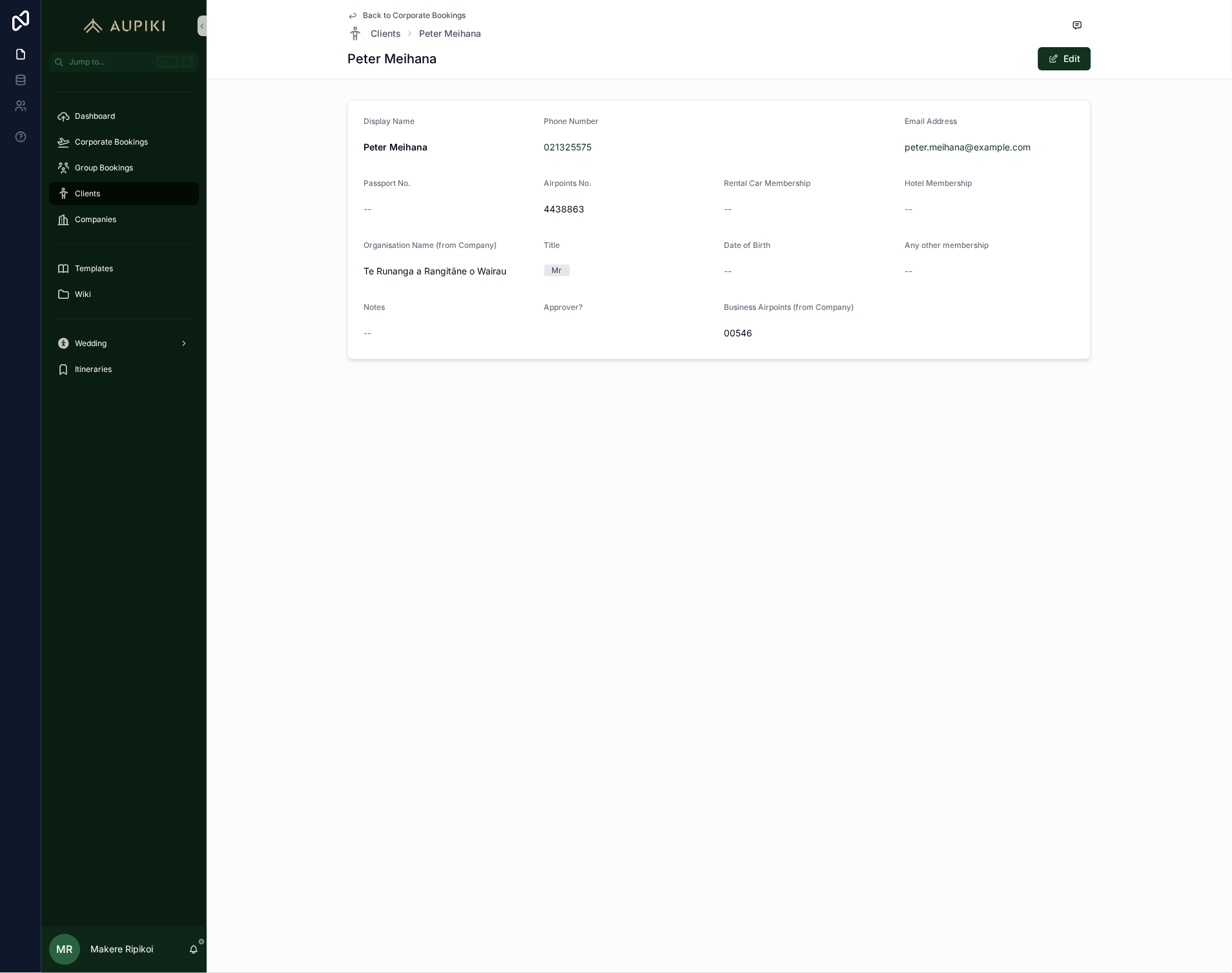 click on "Back to Corporate Bookings" at bounding box center (414, 15) 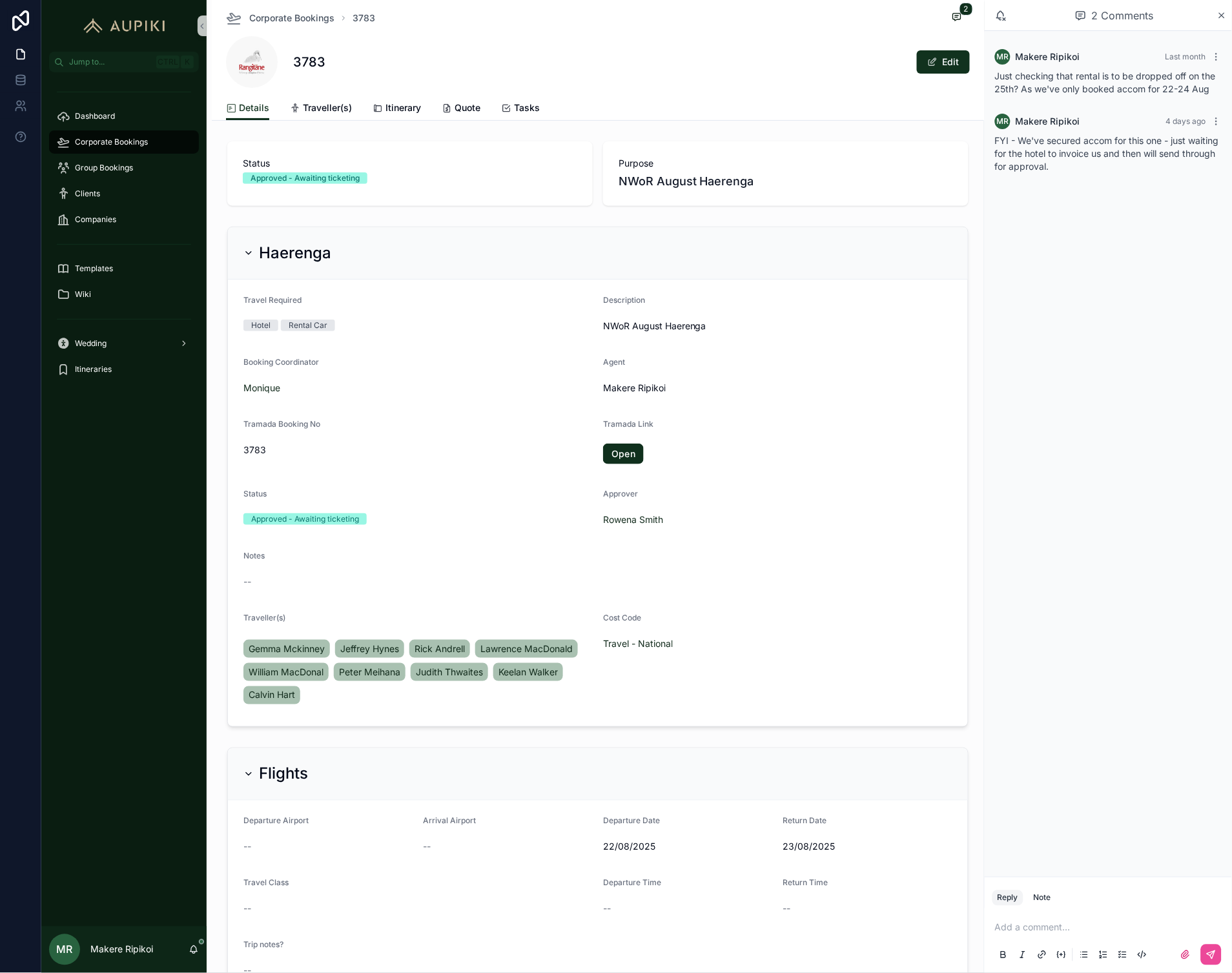 drag, startPoint x: 448, startPoint y: 675, endPoint x: 493, endPoint y: 630, distance: 63.63961 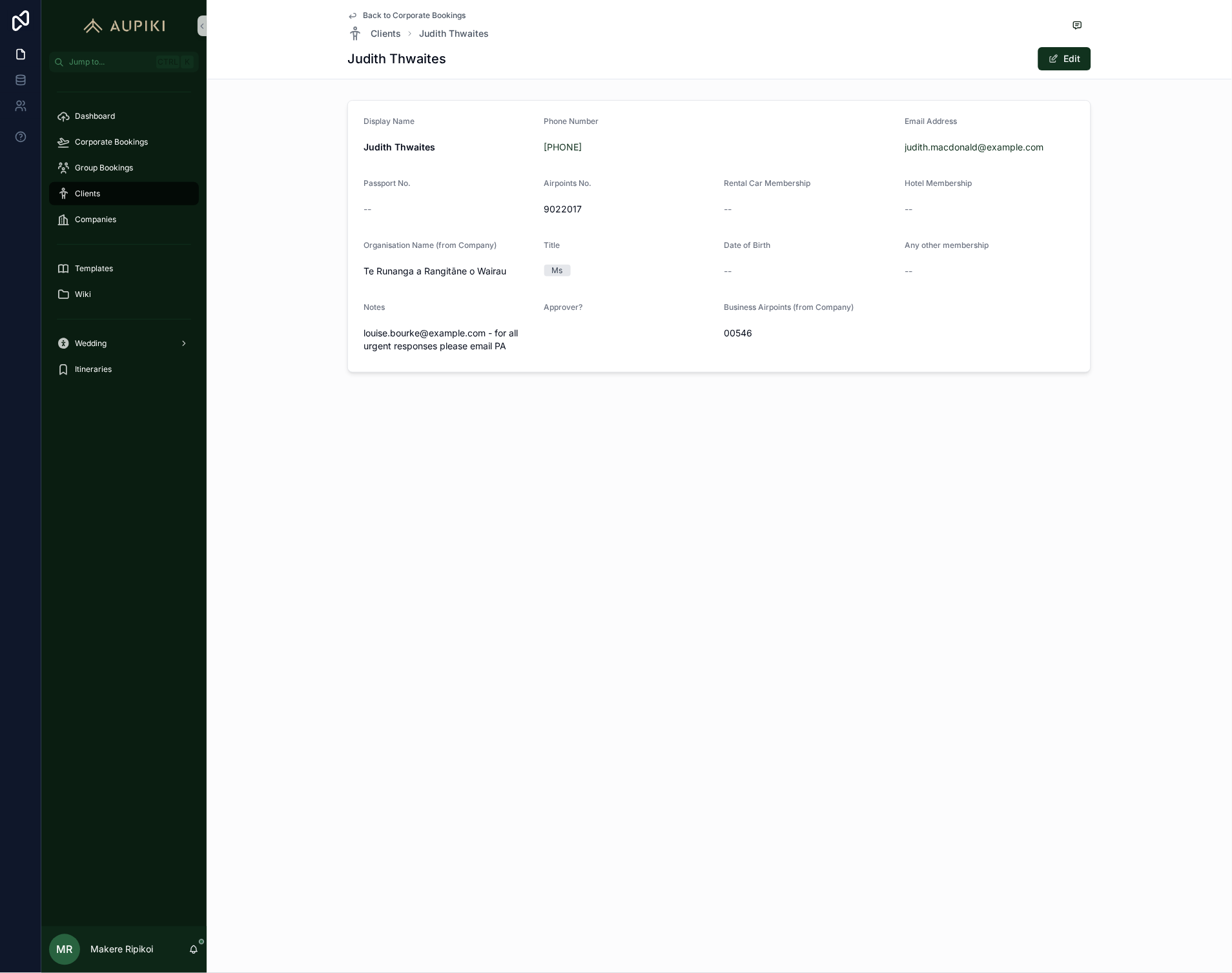click on "Clients Judith Thwaites Judith Thwaites Edit Display Name Judith Thwaites Phone Number [PHONE] Email Address judith.macdonald@example.com Passport No. -- Airpoints No. 9022017 Rental Car Membership -- Hotel Membership -- Organisation Name (from Company) Te Runanga a Rangitāne o Wairau Title Ms Date of Birth -- Any other membership -- Notes louise.bourke@example.com - for all urgent responses please email PA
Approver? Business Airpoints (from Company) 00546" at bounding box center (719, 486) 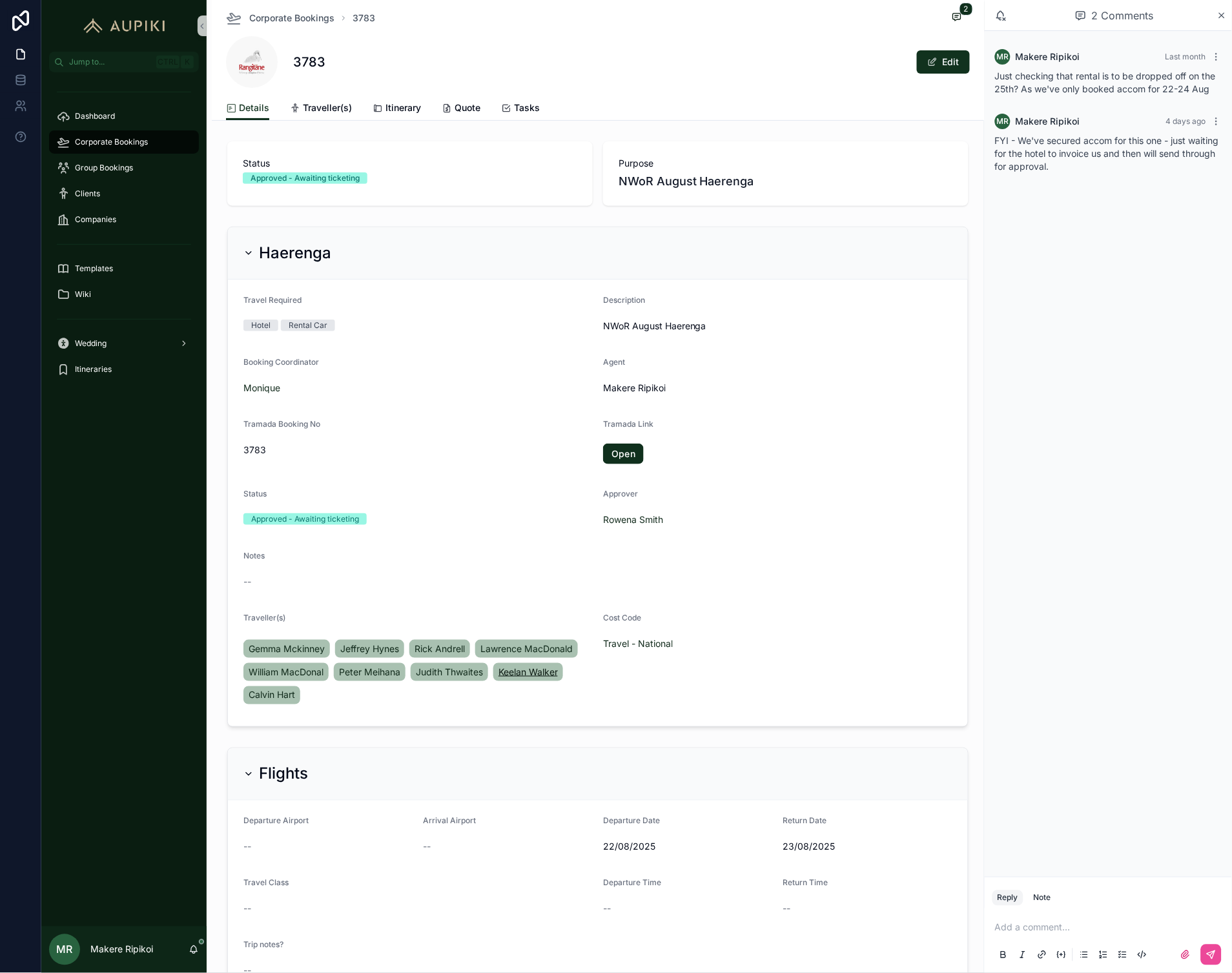 click on "Keelan Walker" at bounding box center (528, 672) 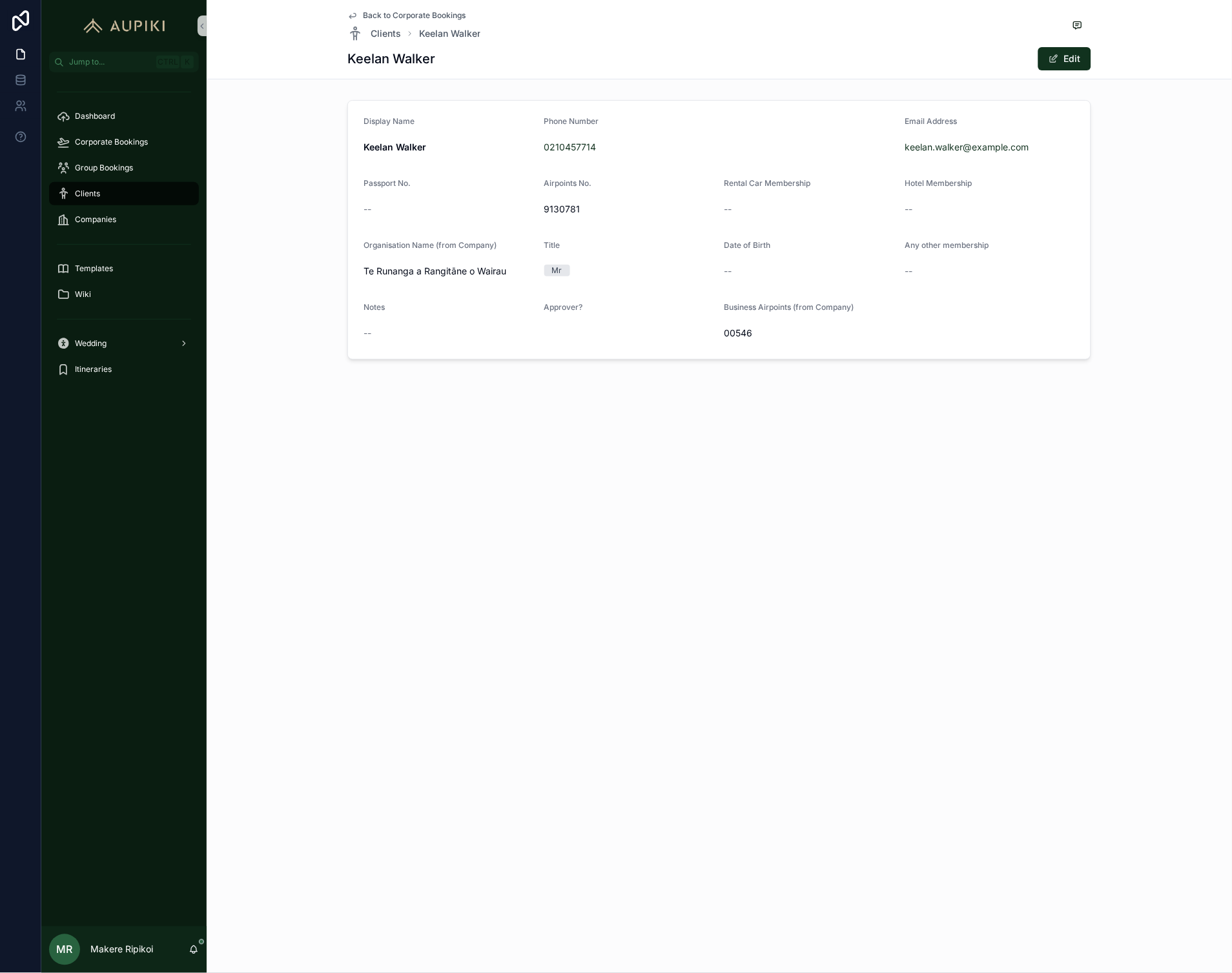 click on "Clients Keelan Walker Keelan Walker Edit" at bounding box center [719, 39] 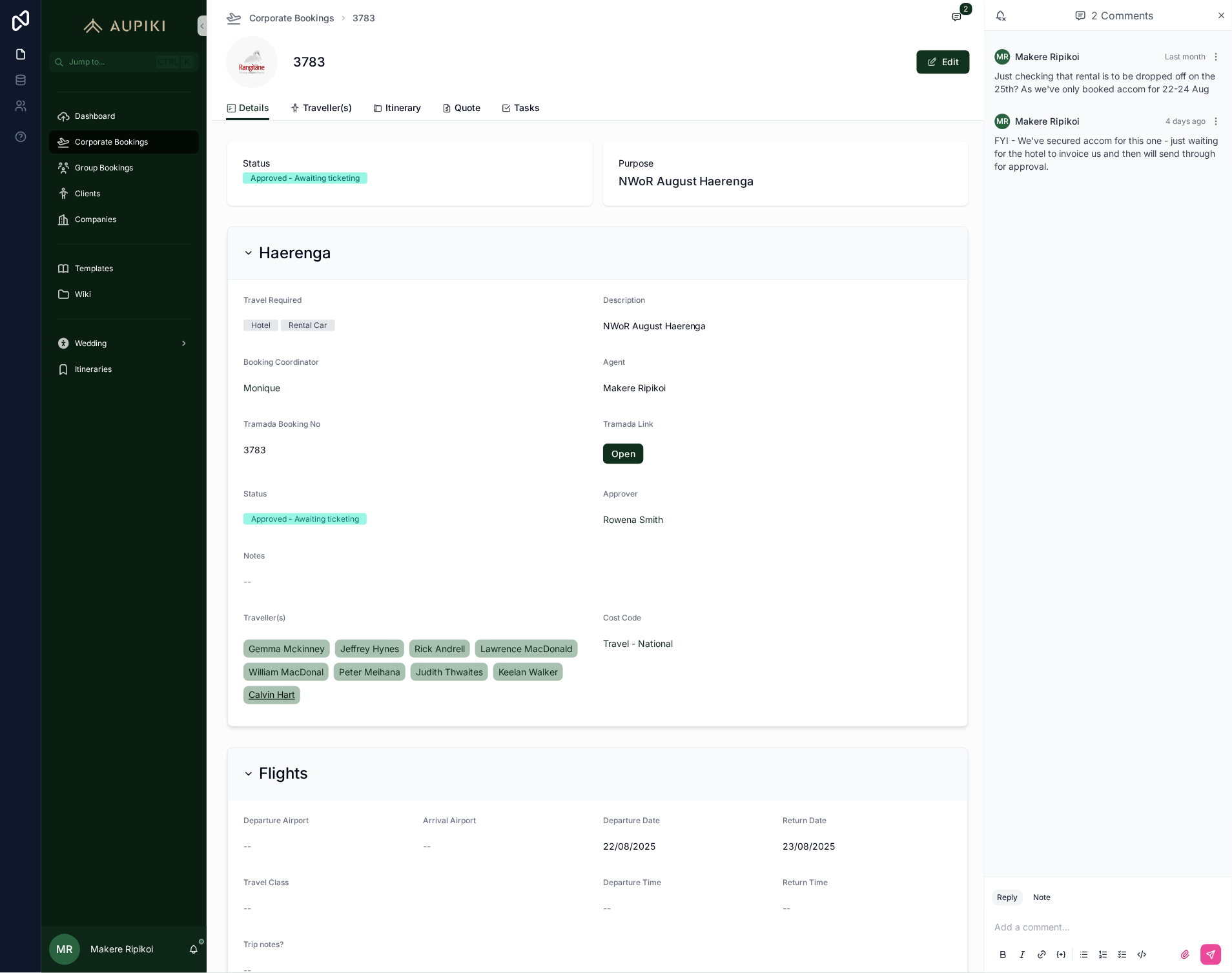 click on "Calvin Hart" at bounding box center (272, 695) 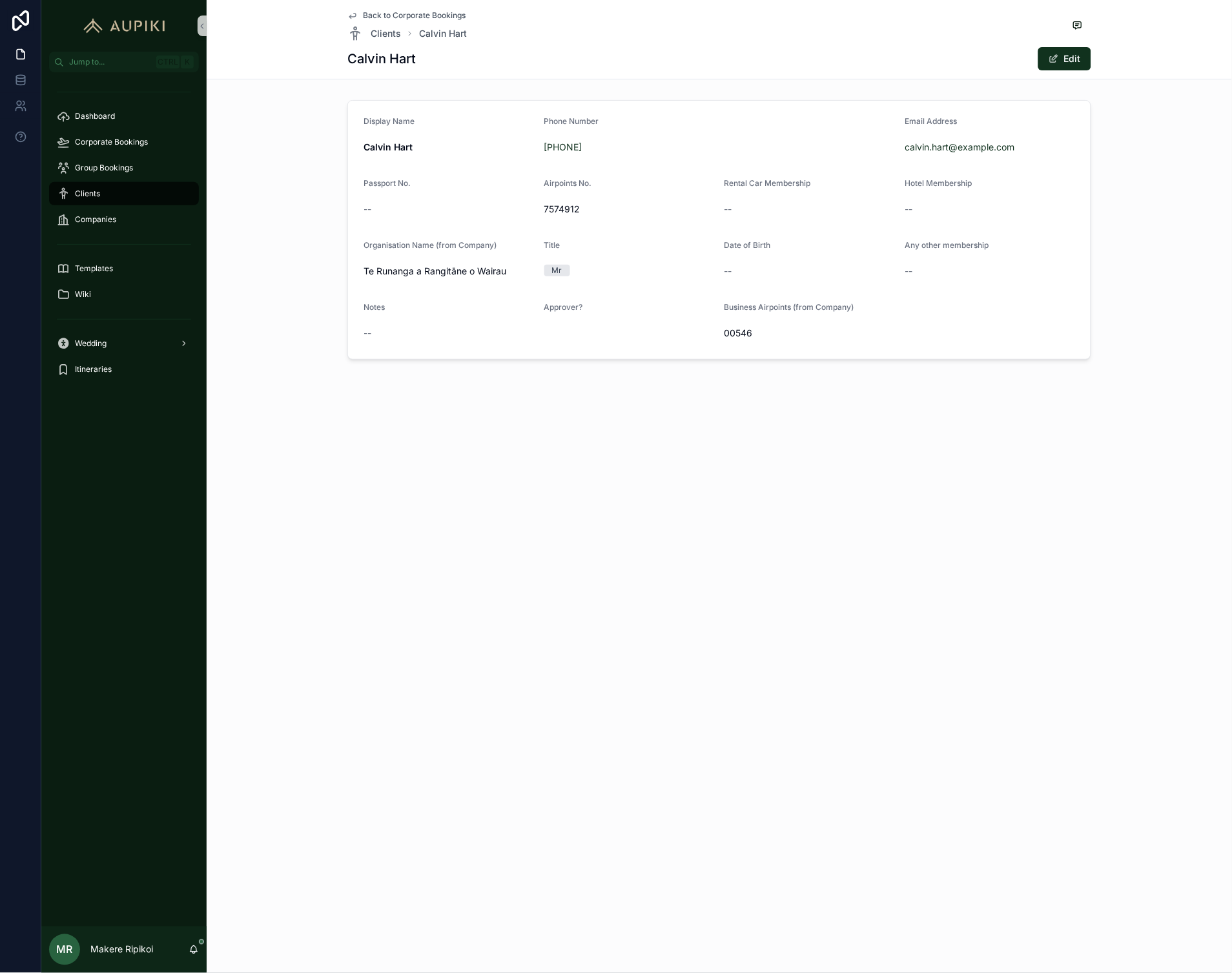 drag, startPoint x: 997, startPoint y: 637, endPoint x: 1056, endPoint y: 376, distance: 267.5855 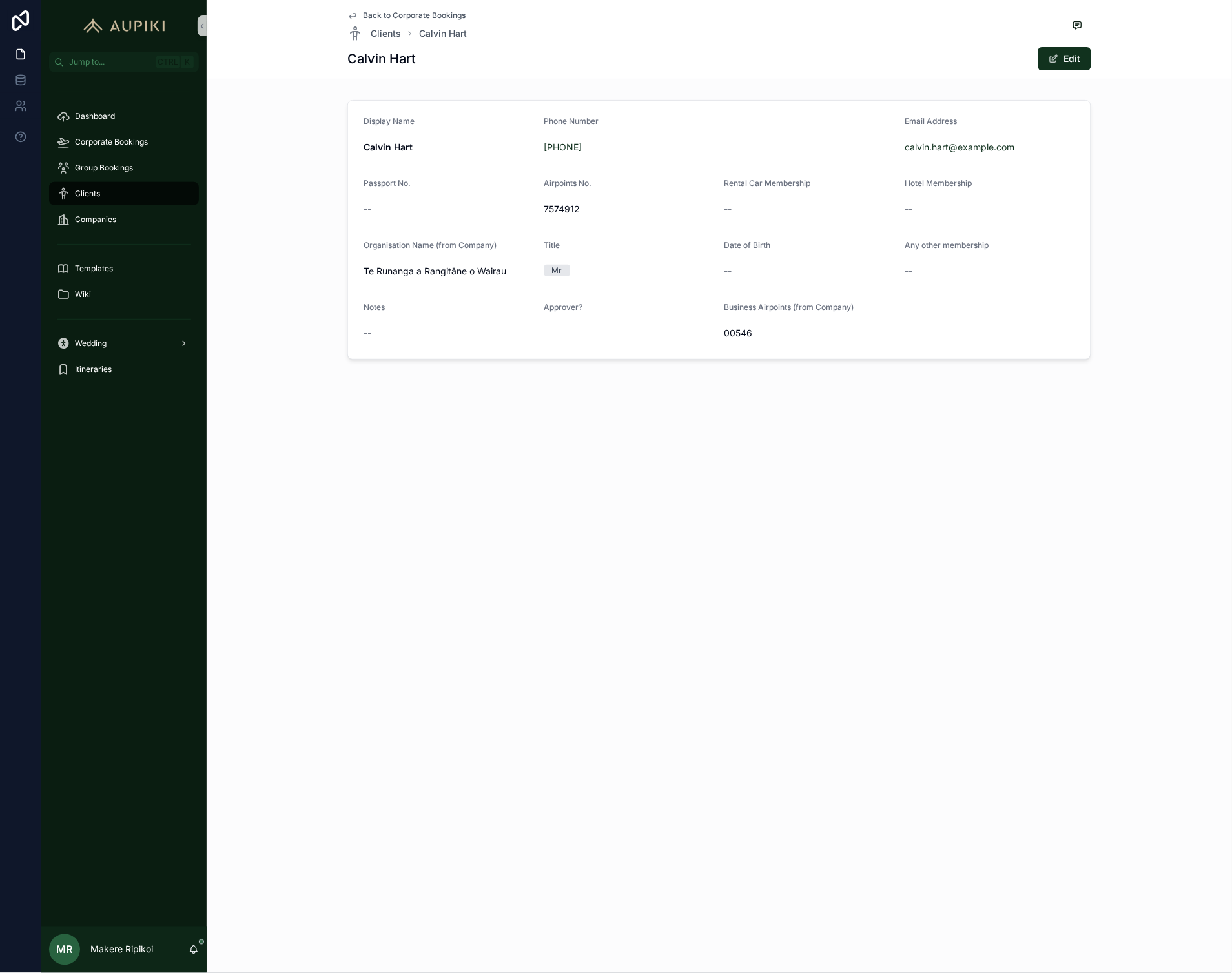 click on "Clients Calvin Hart Calvin Hart Edit" at bounding box center [719, 39] 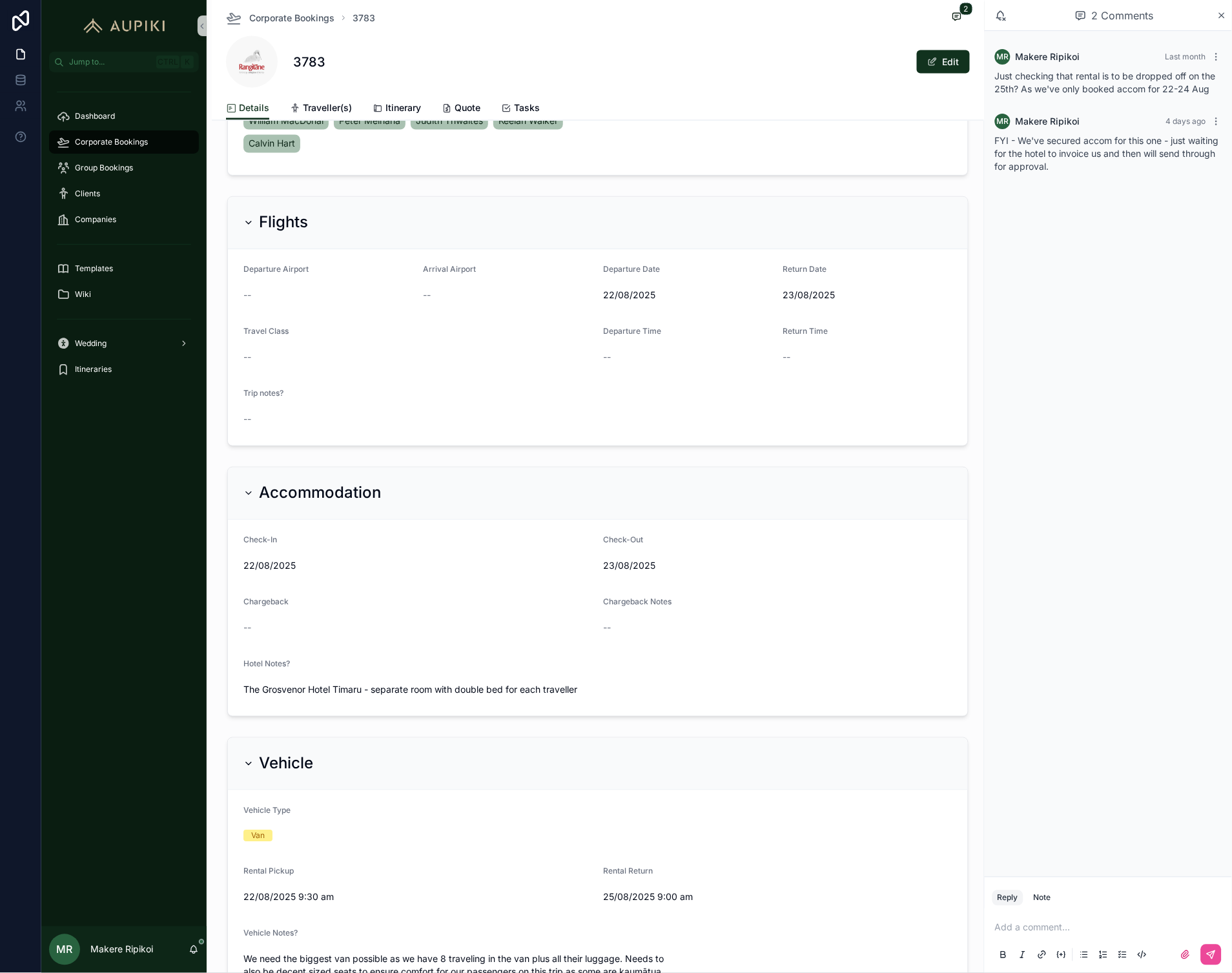 scroll, scrollTop: 502, scrollLeft: 0, axis: vertical 